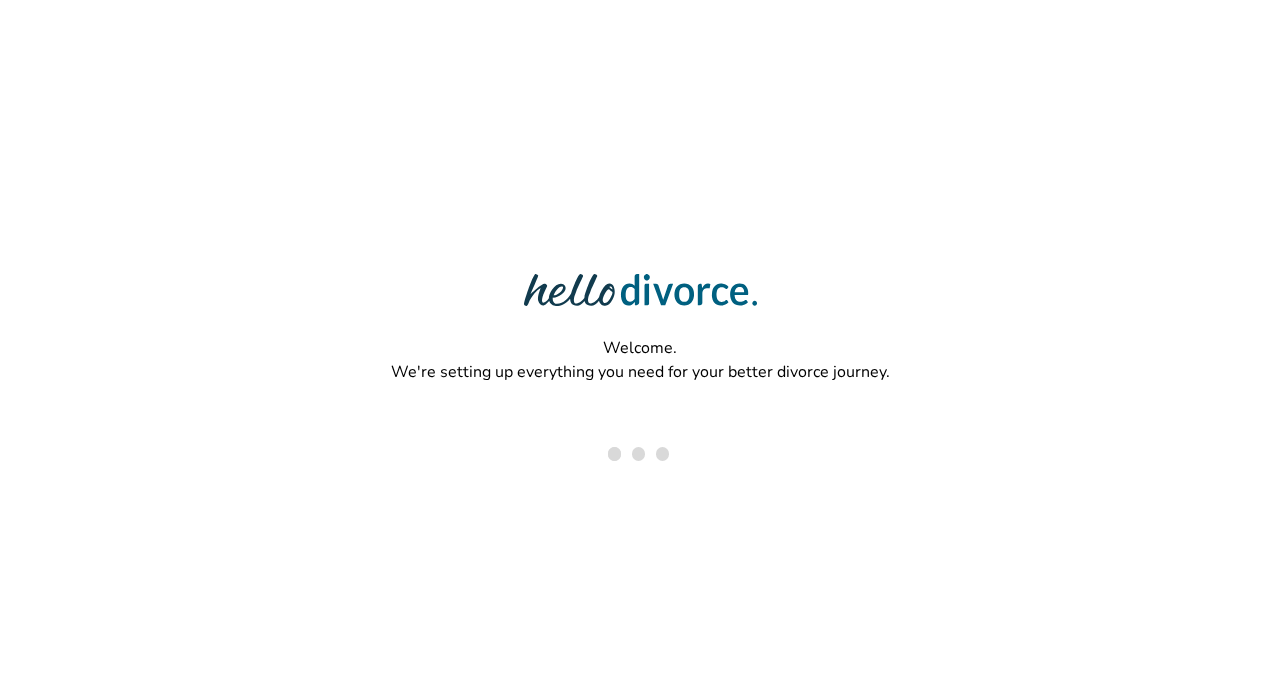 scroll, scrollTop: 0, scrollLeft: 0, axis: both 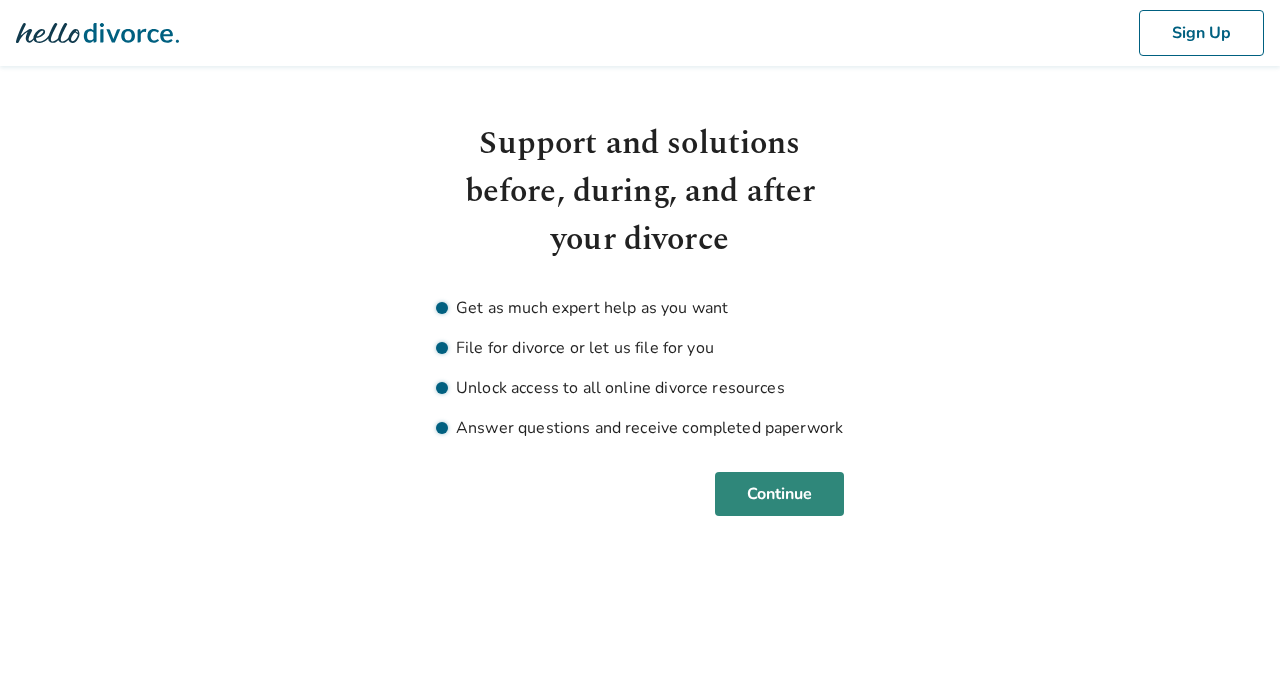 click on "Continue" at bounding box center [779, 494] 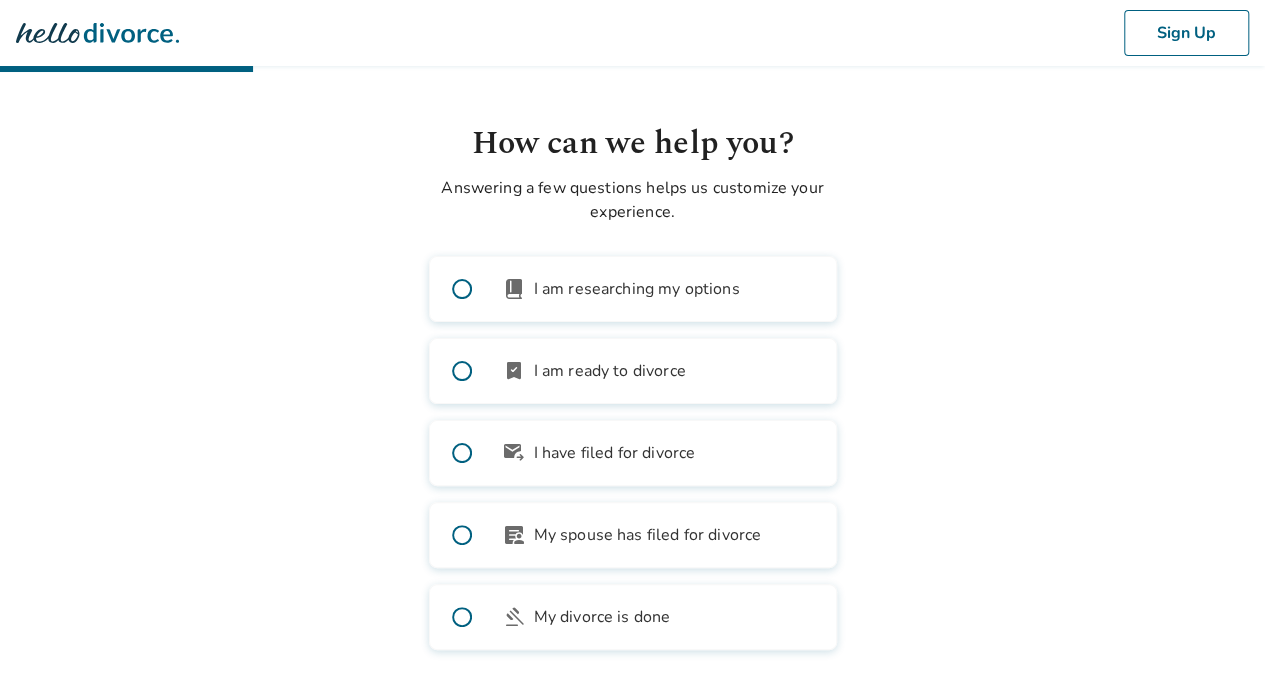 click on "I am ready to divorce" at bounding box center [610, 371] 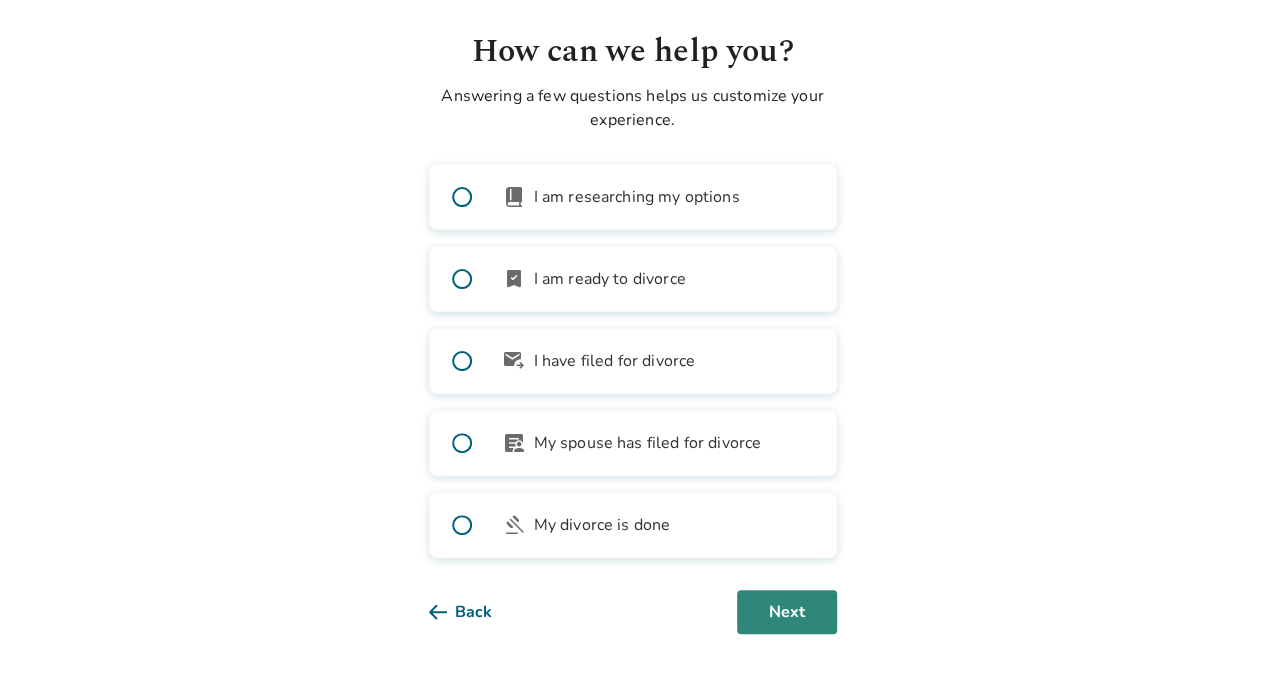 click on "Next" at bounding box center [787, 612] 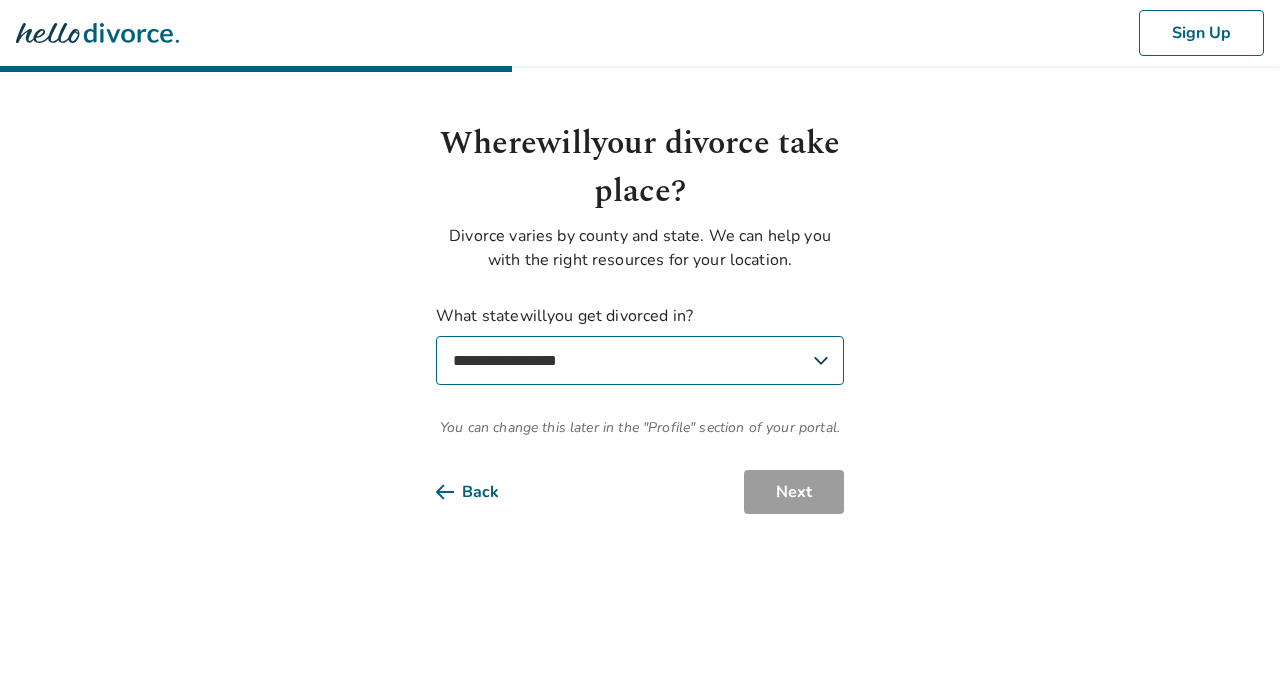click on "**********" at bounding box center (640, 360) 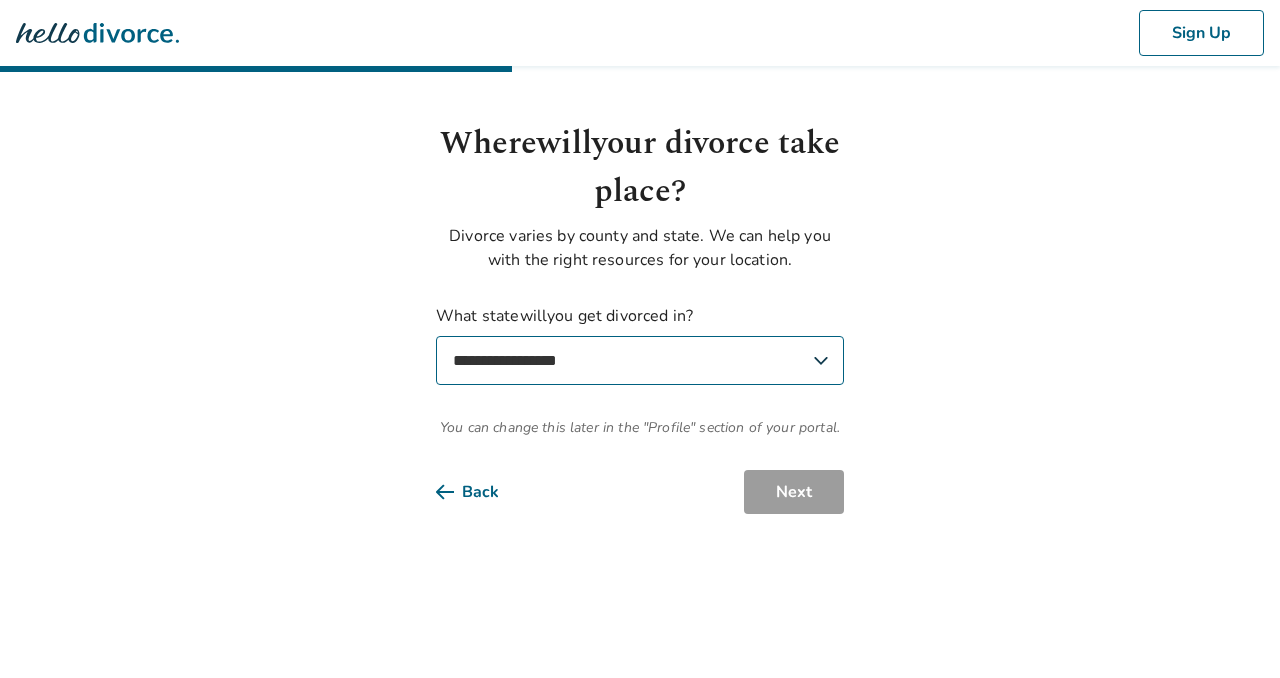 select on "**" 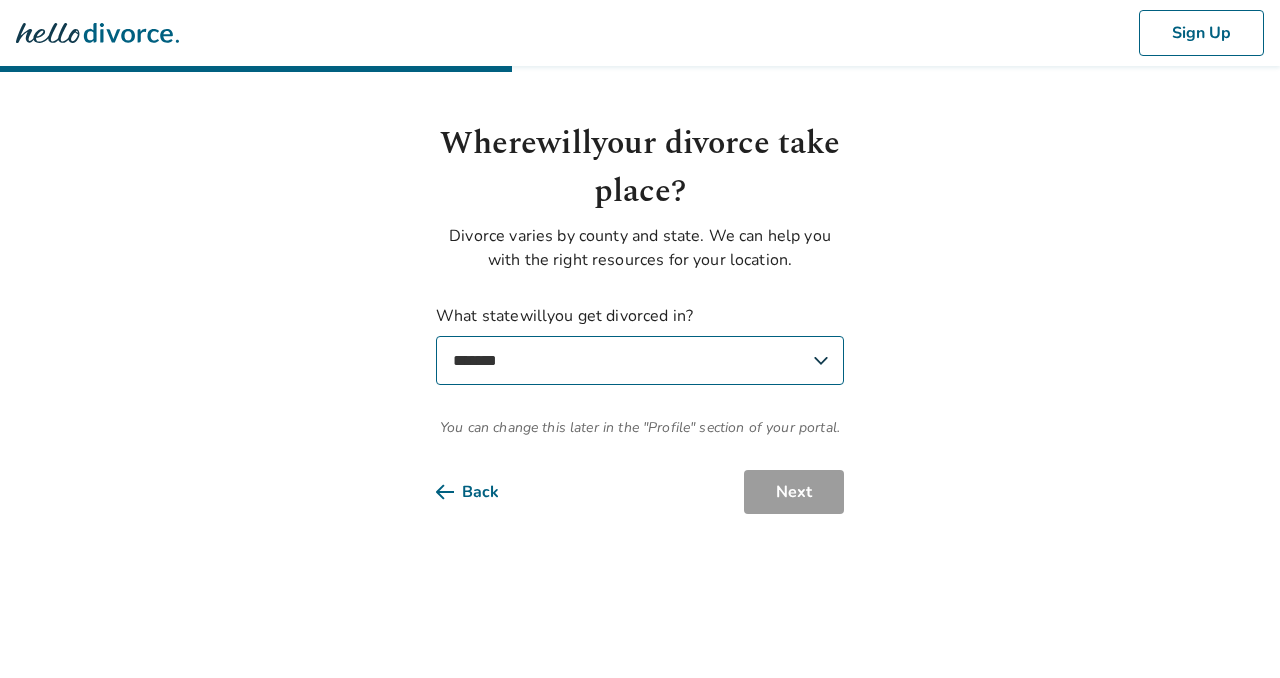 click on "**********" at bounding box center [640, 360] 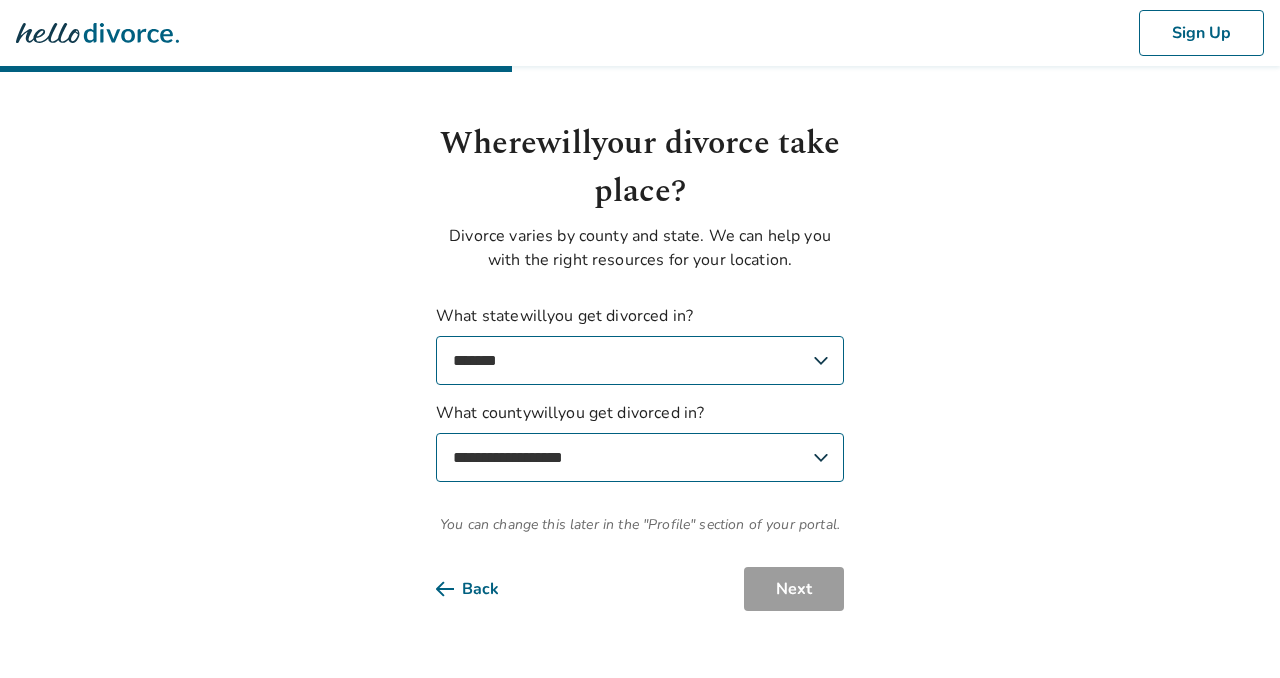click on "Divorce varies by county and state. We can help you with the right resources for your location." at bounding box center [640, 248] 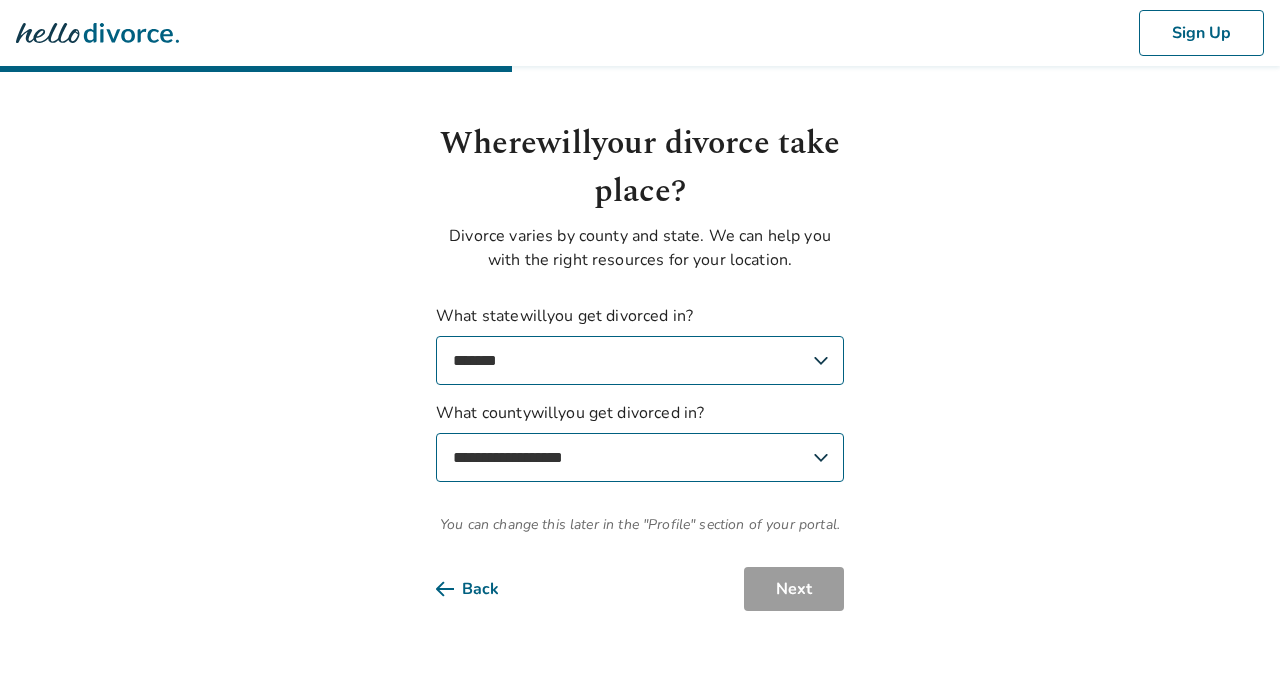 click on "**********" at bounding box center (640, 457) 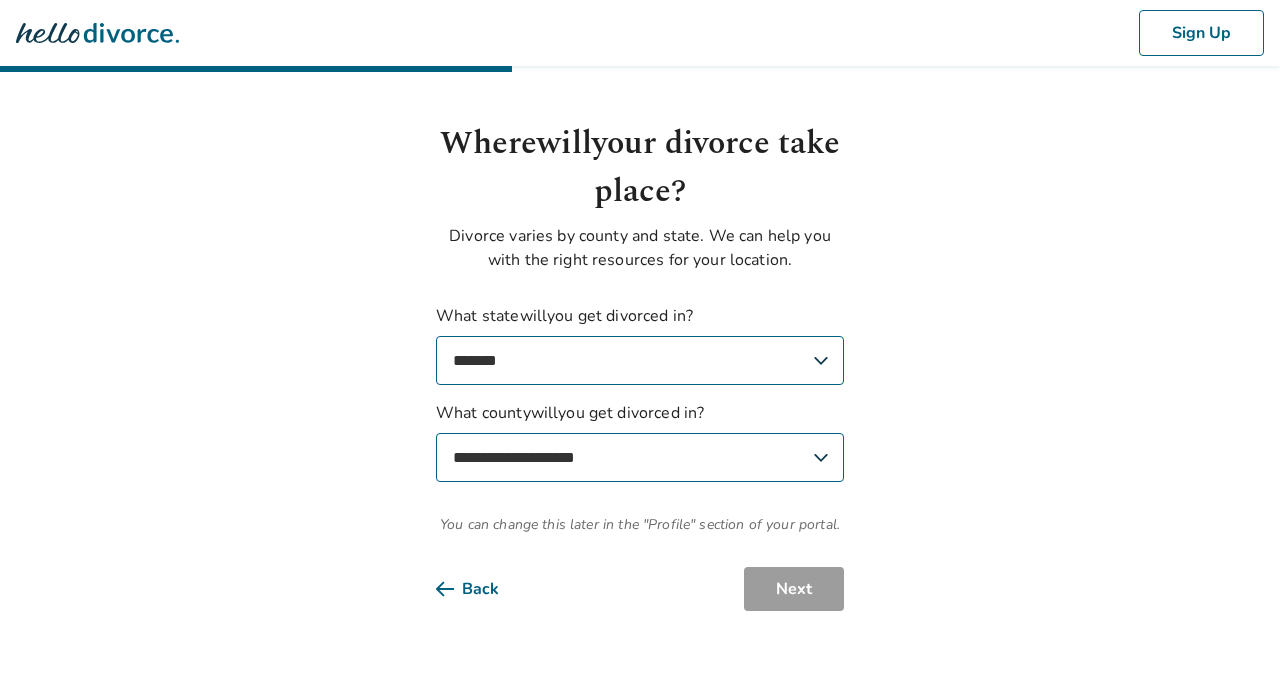 click on "**********" at bounding box center (640, 457) 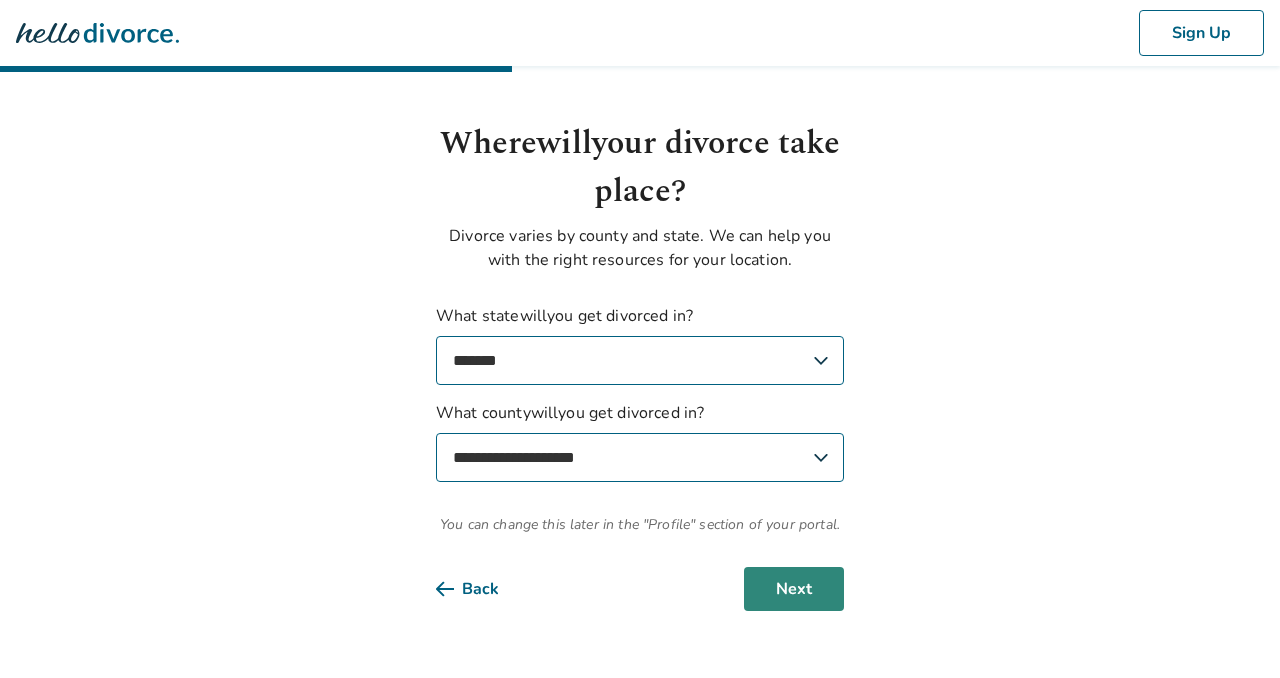 click on "Next" at bounding box center (794, 589) 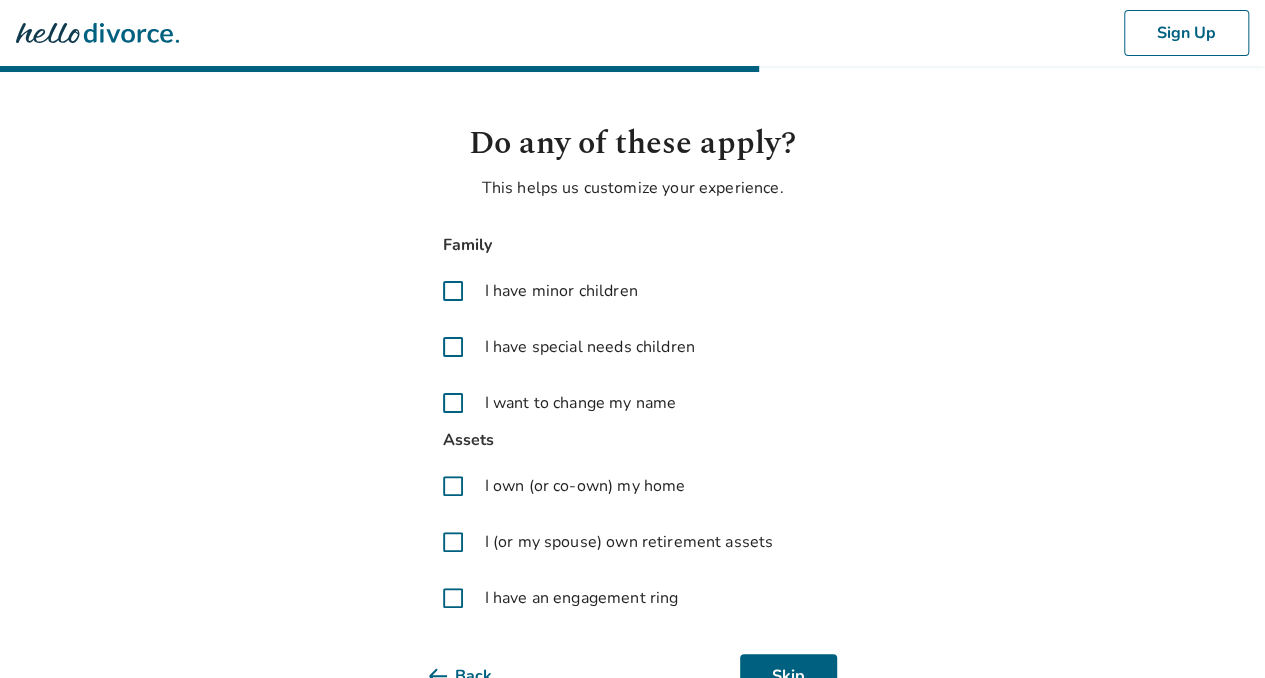click at bounding box center (453, 291) 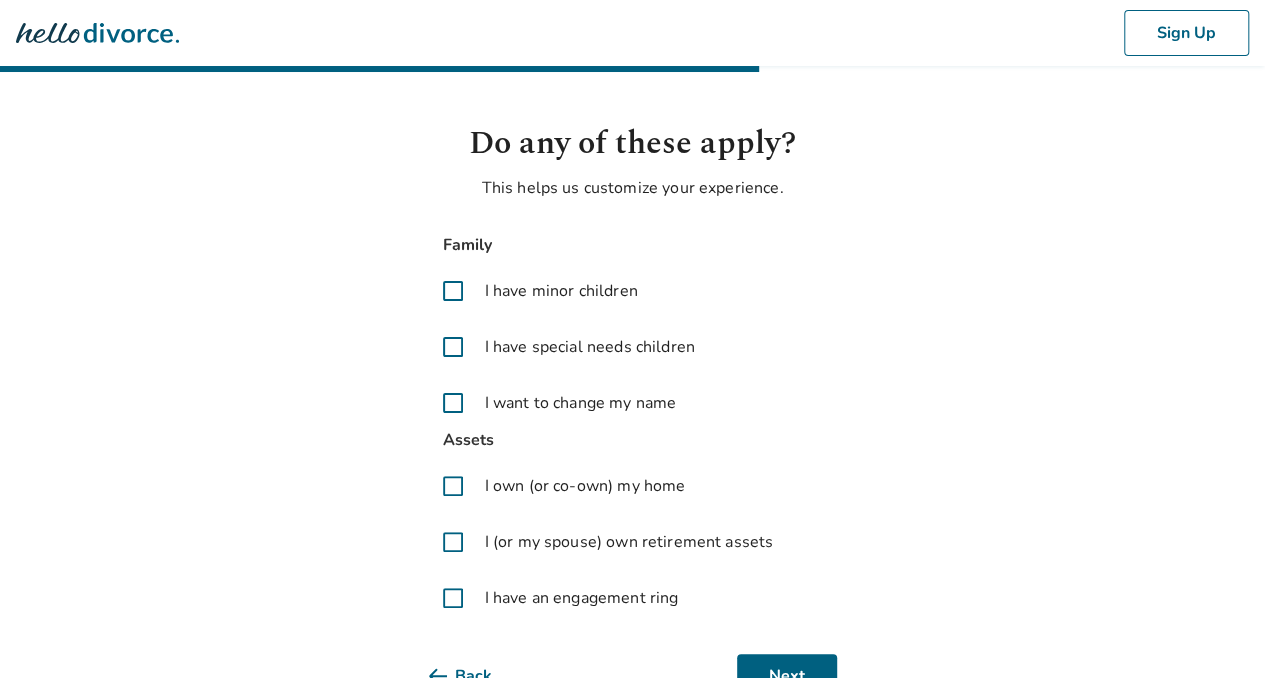 scroll, scrollTop: 68, scrollLeft: 0, axis: vertical 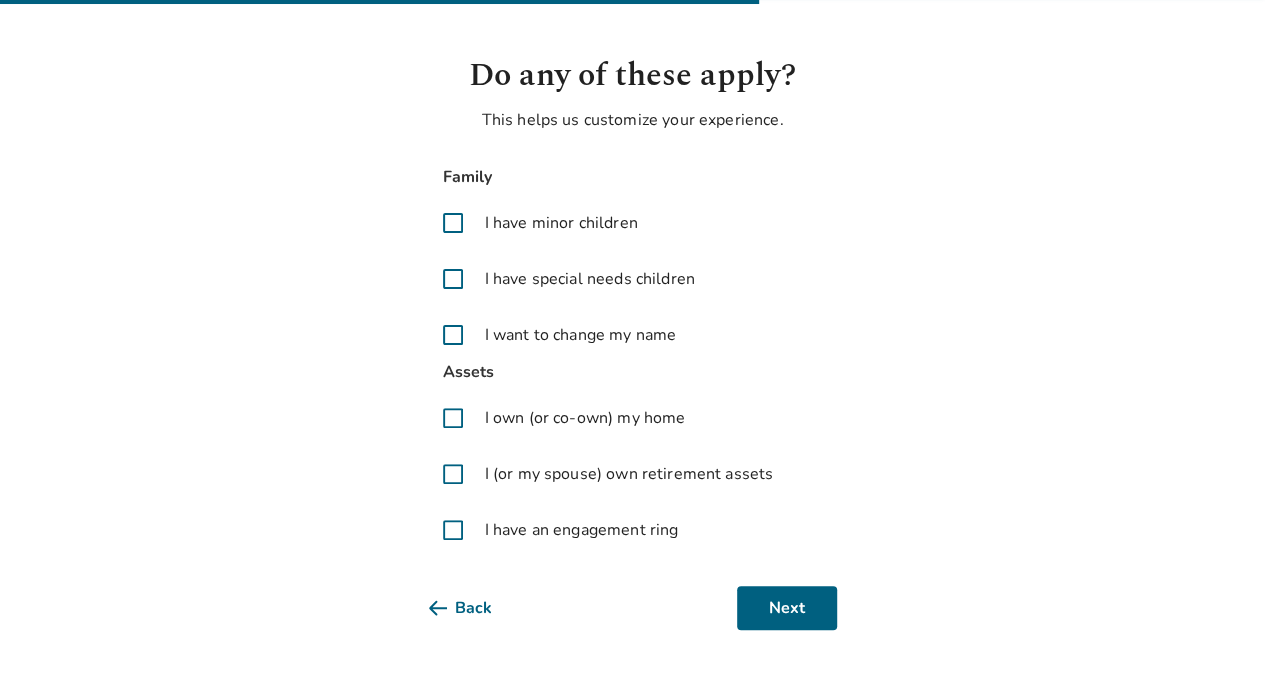 click at bounding box center [453, 418] 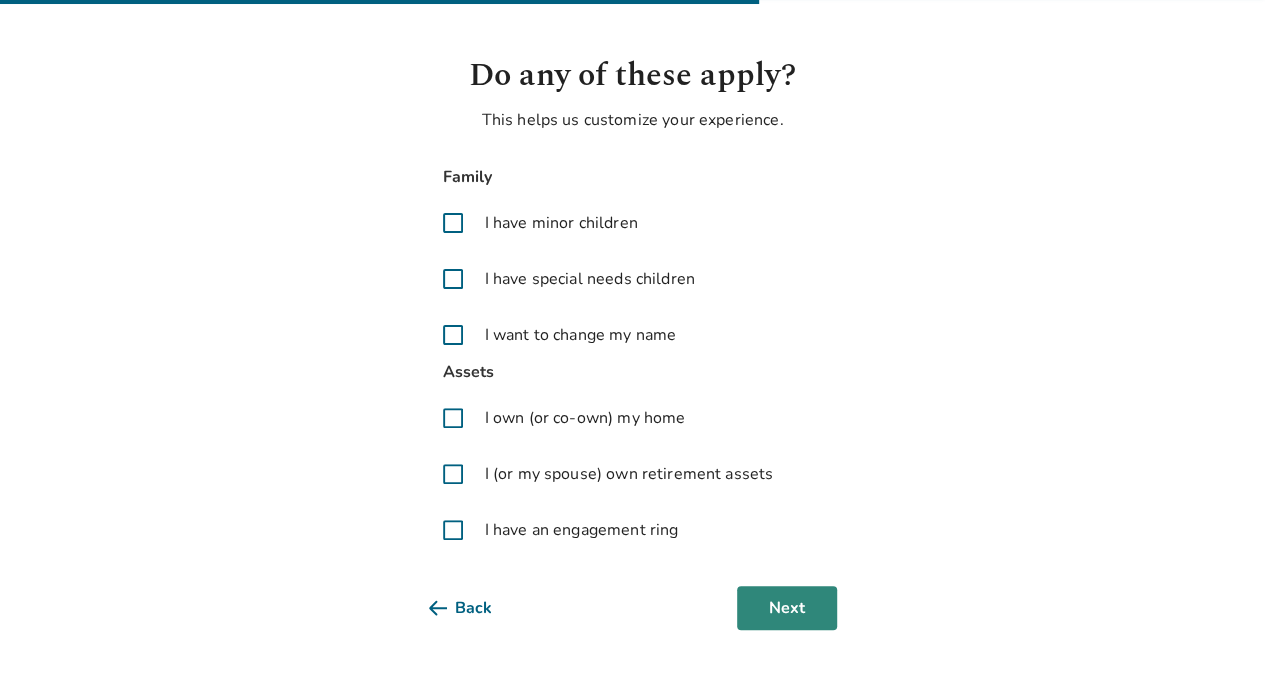 click on "Next" at bounding box center [787, 608] 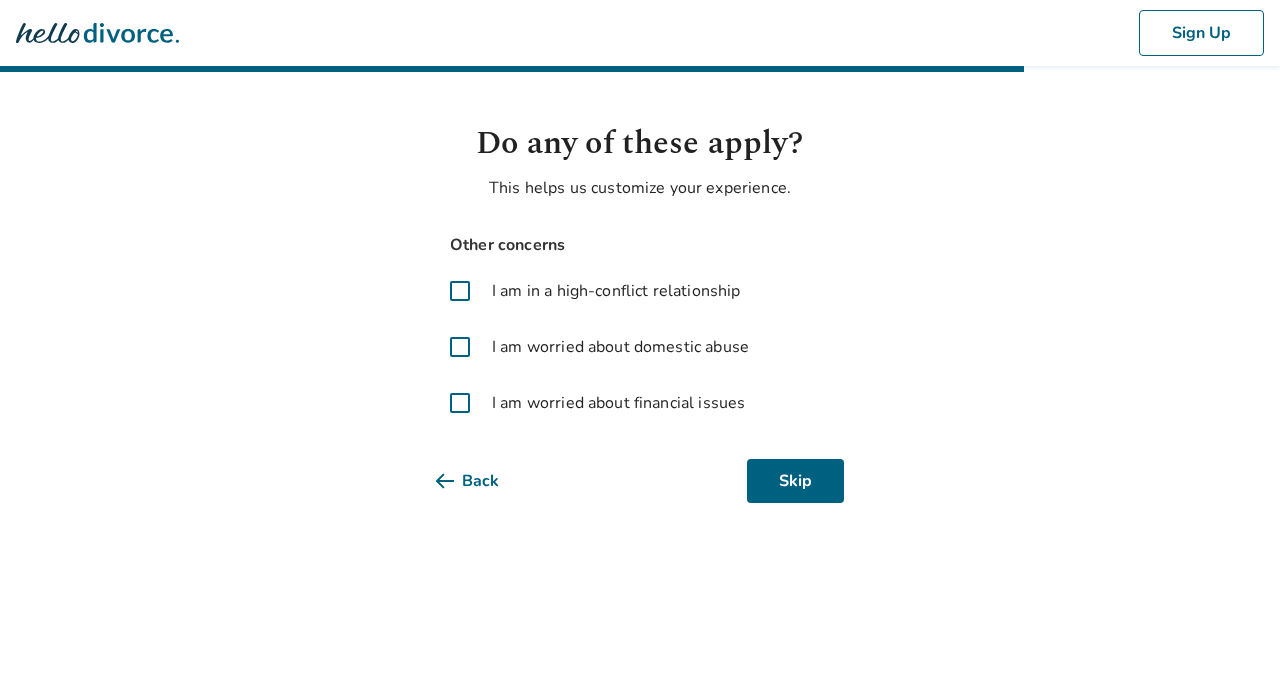 click at bounding box center [460, 403] 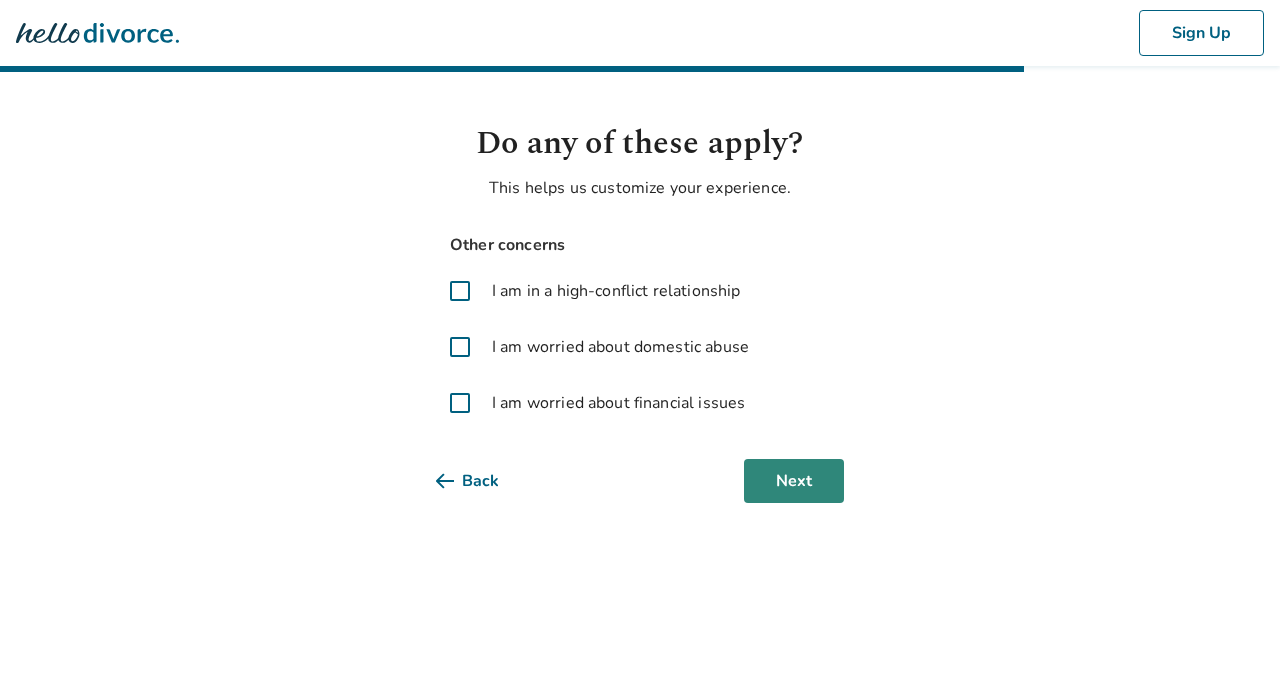 click on "Next" at bounding box center [794, 481] 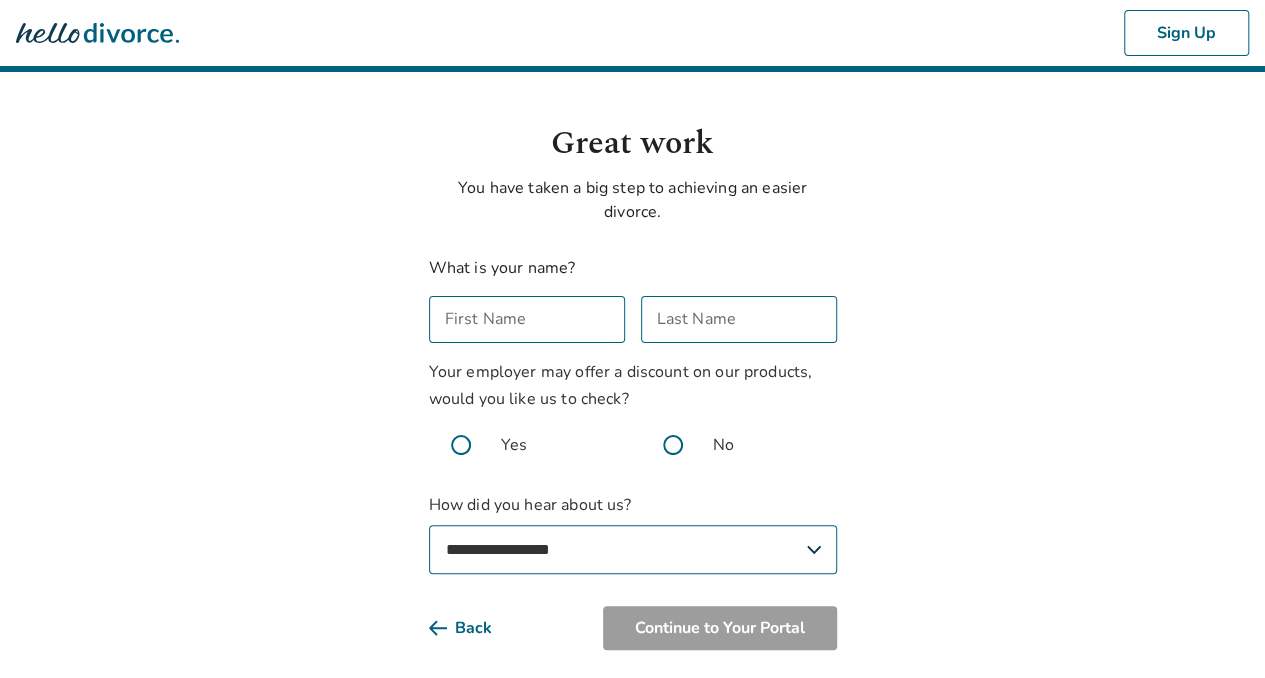 click on "First Name" at bounding box center (527, 319) 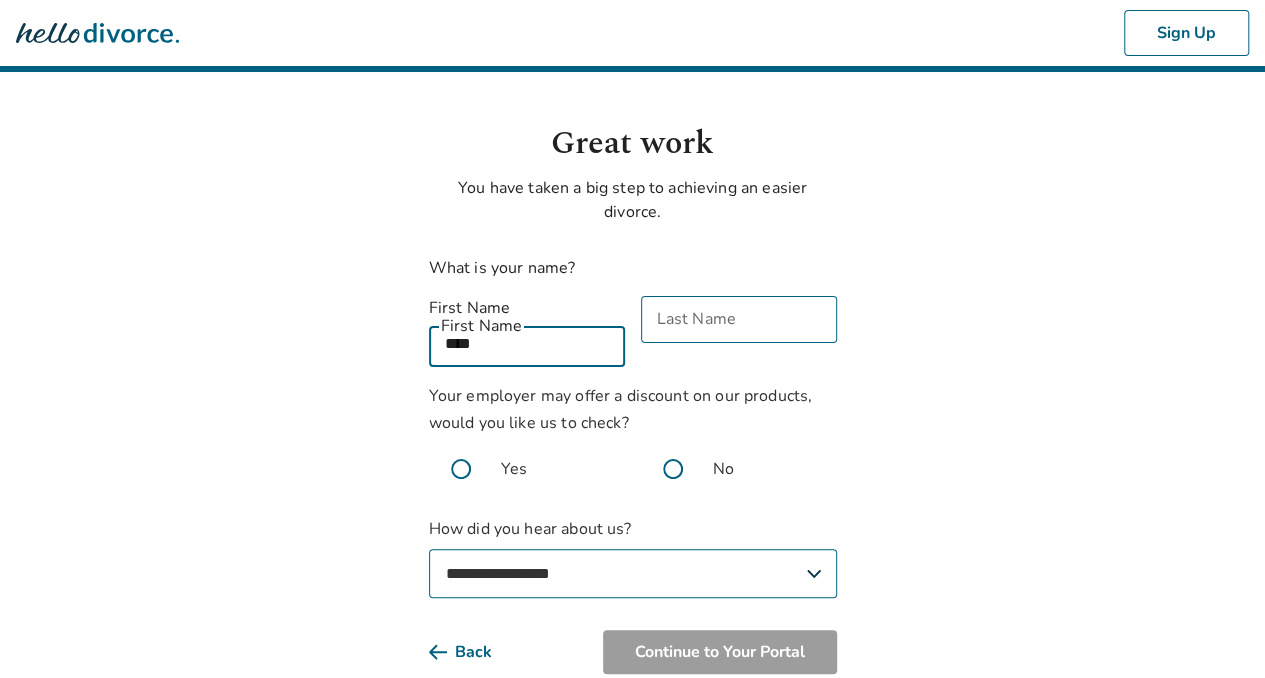 type on "****" 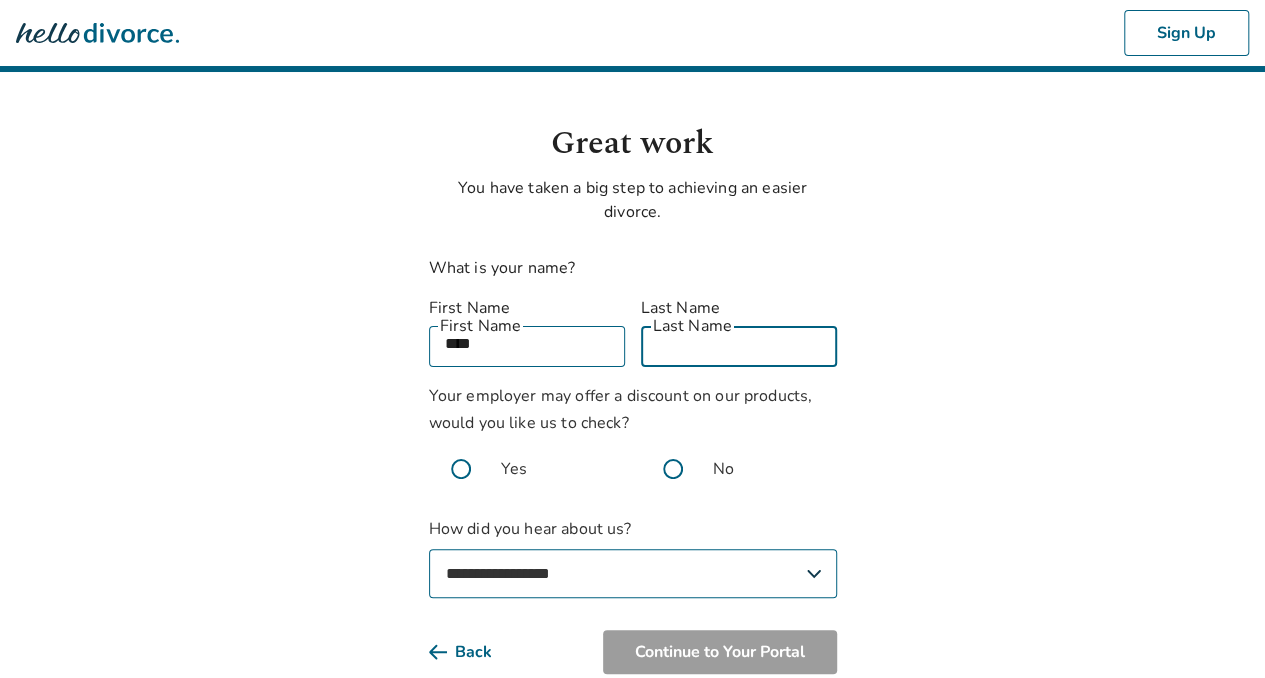 click on "Last Name" at bounding box center [739, 343] 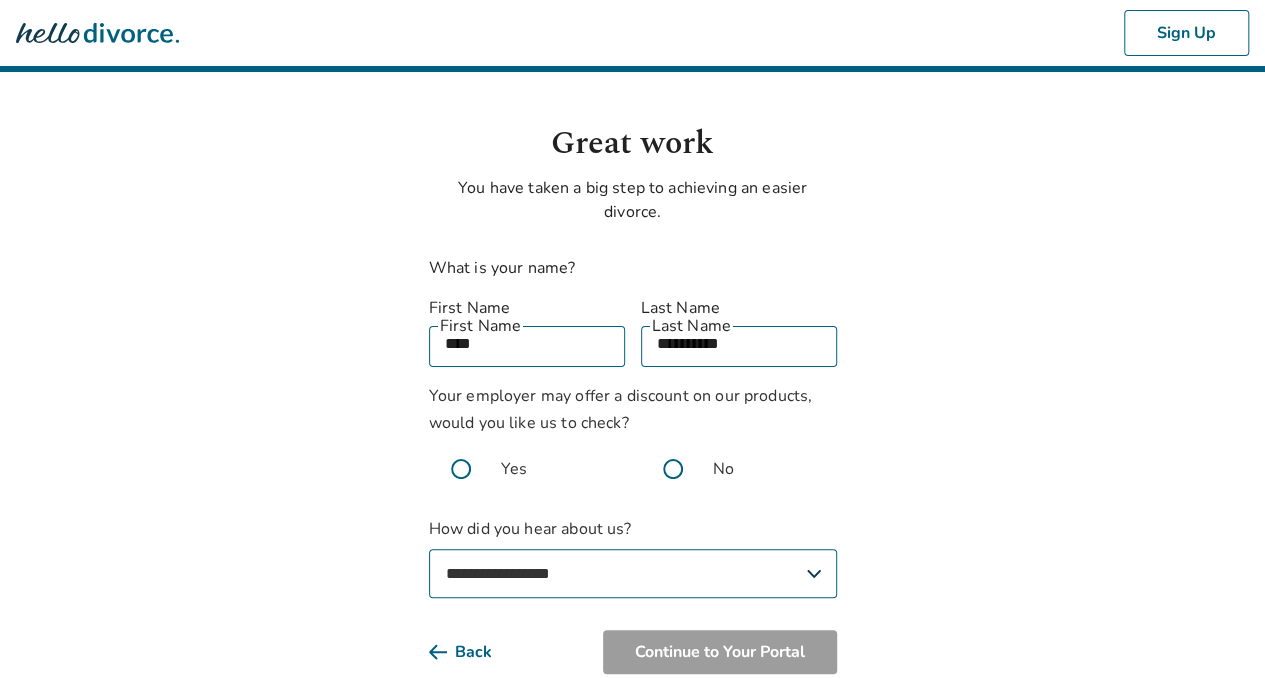 click at bounding box center [673, 469] 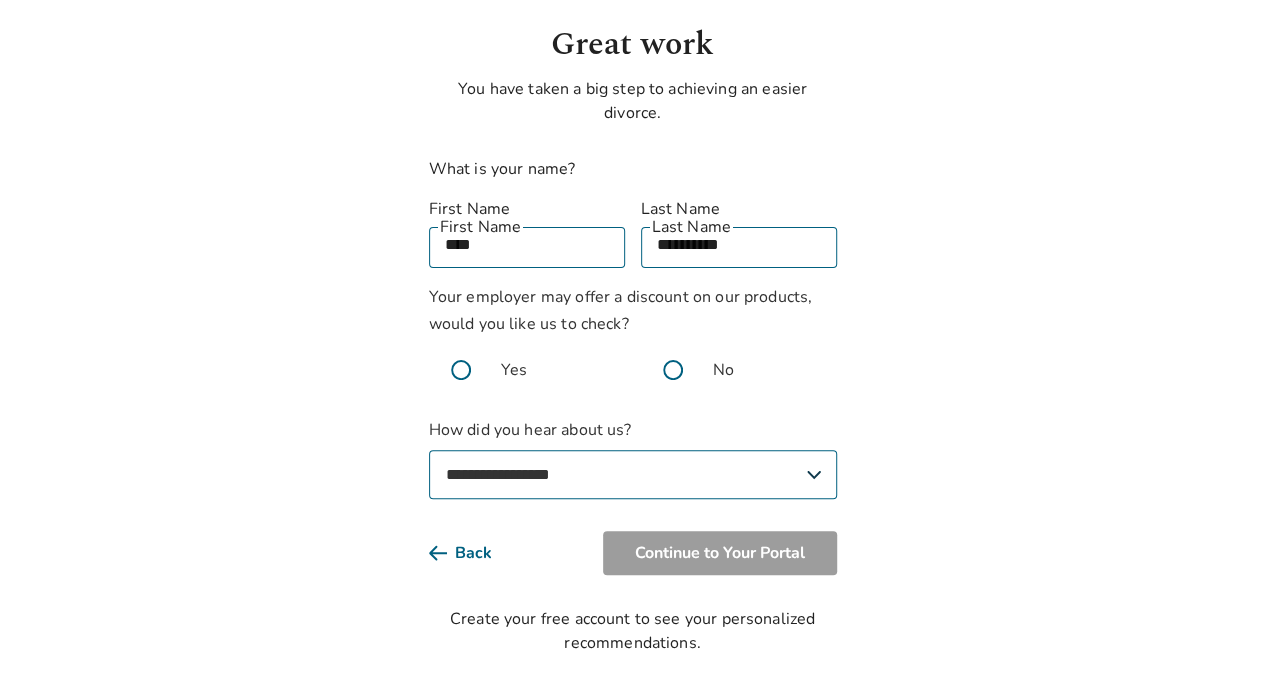 click on "**********" at bounding box center [633, 474] 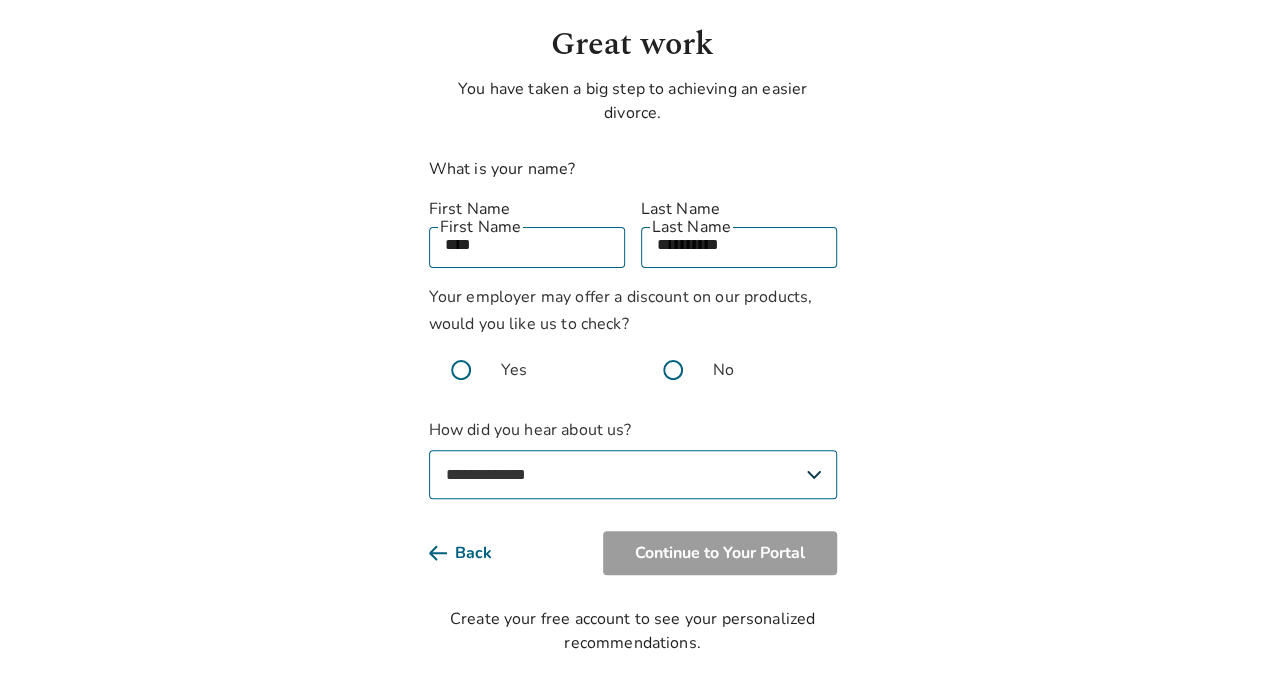 click on "**********" at bounding box center [633, 474] 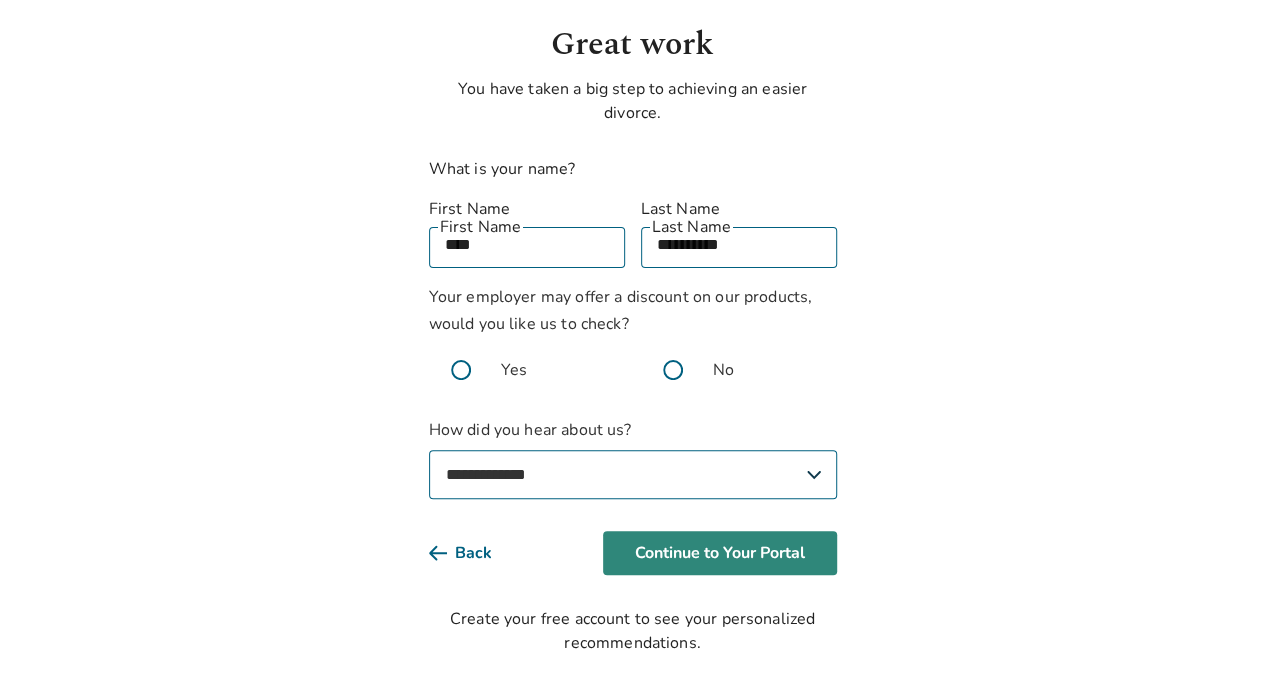 click on "Continue to Your Portal" at bounding box center [720, 553] 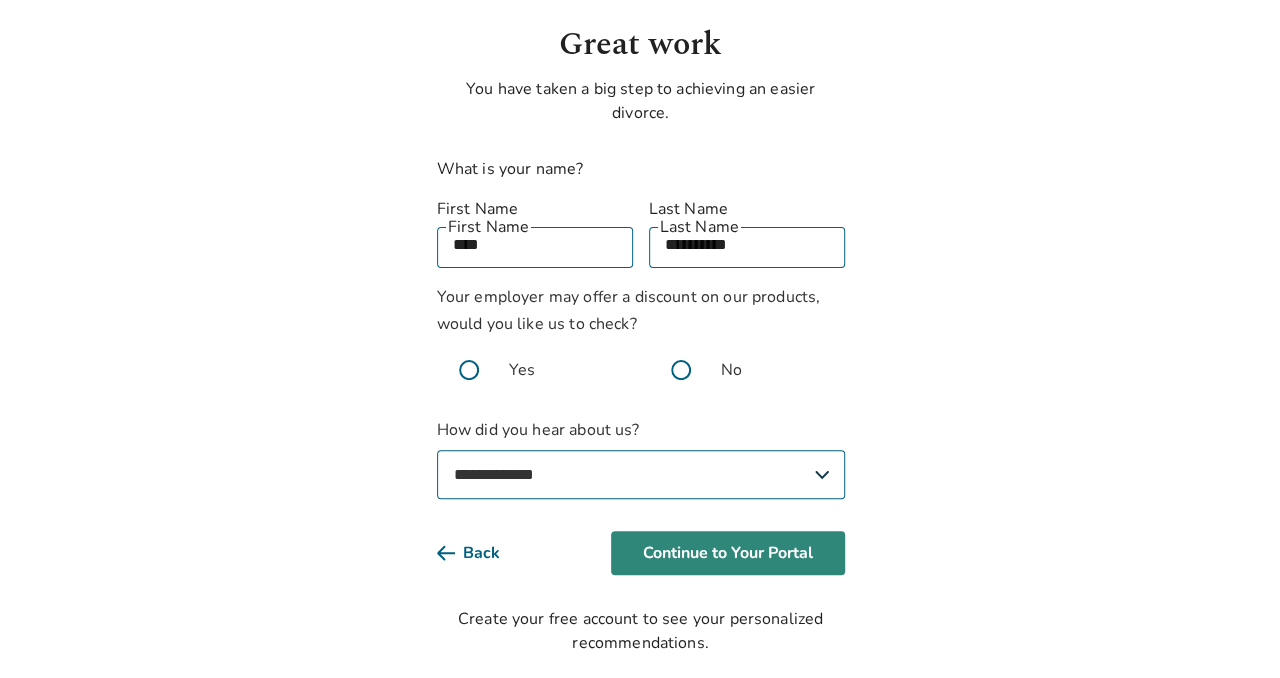 scroll, scrollTop: 0, scrollLeft: 0, axis: both 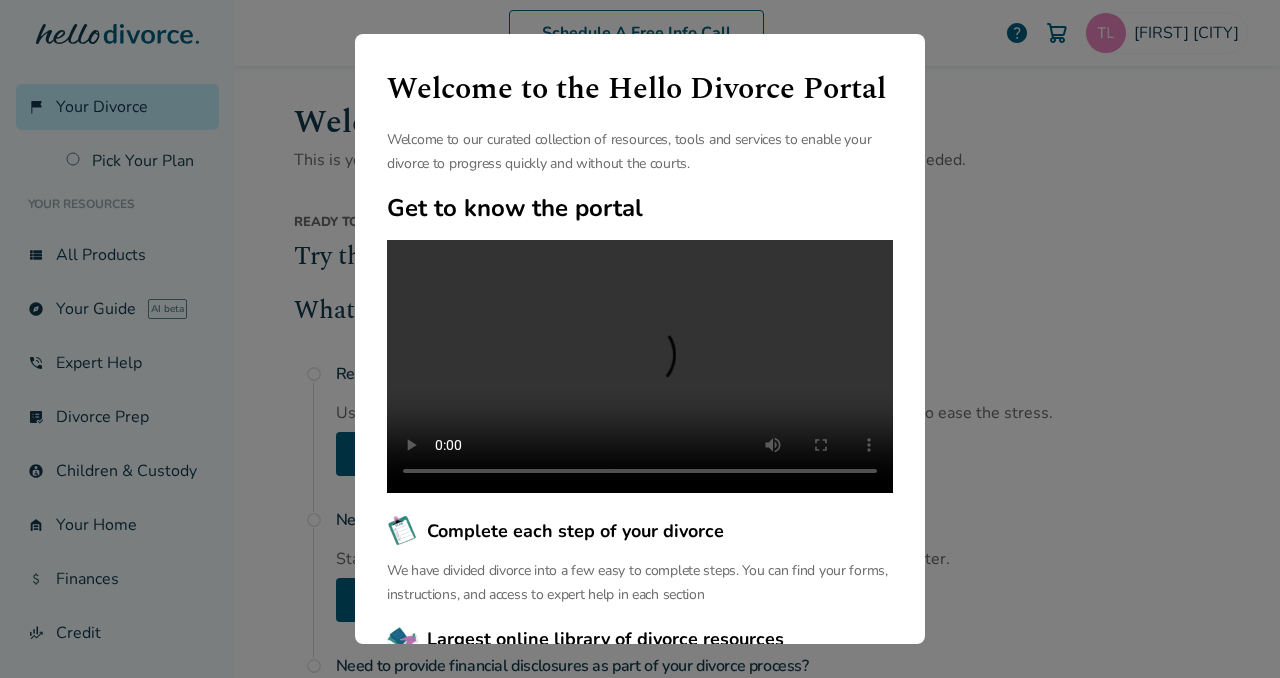 click on "Welcome to the Hello Divorce Portal Welcome to our curated collection of resources, tools and services to enable your divorce to progress quickly and without the courts. Get to know the portal Complete each step of your divorce We have divided divorce into a few easy to complete steps. You can find your forms, instructions, and access to expert help in each section Largest online library of divorce resources We have the largest free online library of articles and resources that help you navigate your unique divorce journey. We support you before, during and after your divorce. Continue" at bounding box center (640, 339) 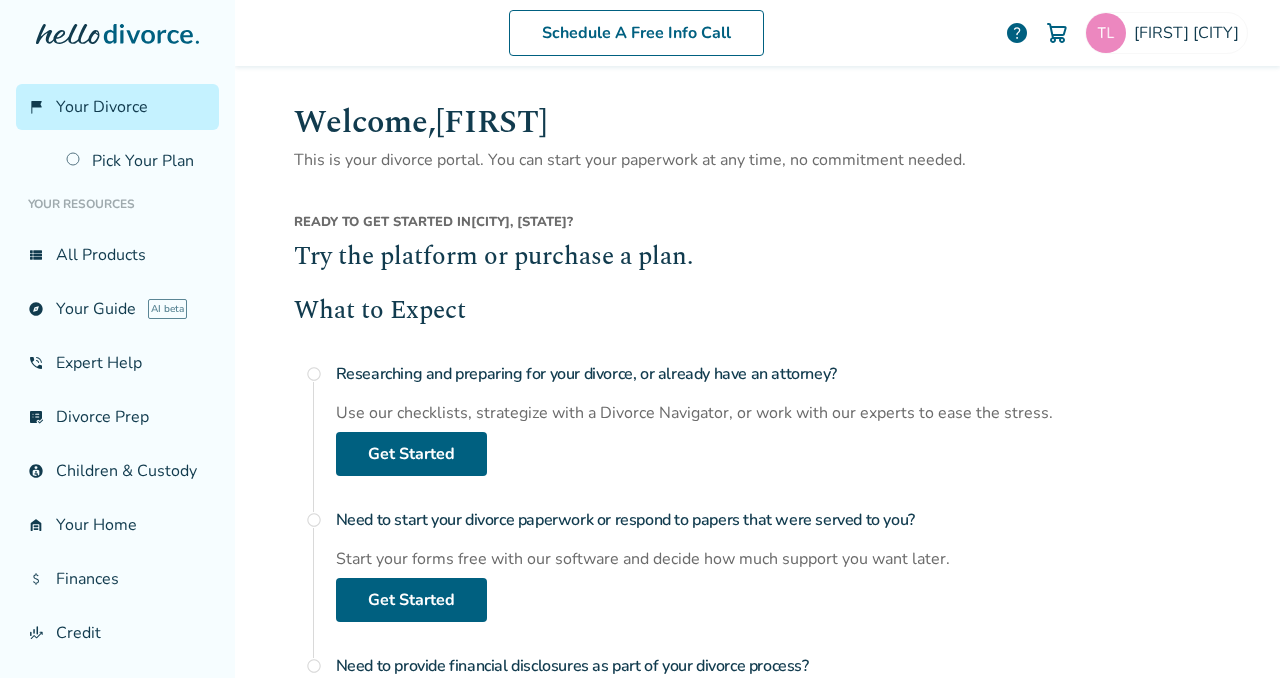 scroll, scrollTop: 100, scrollLeft: 0, axis: vertical 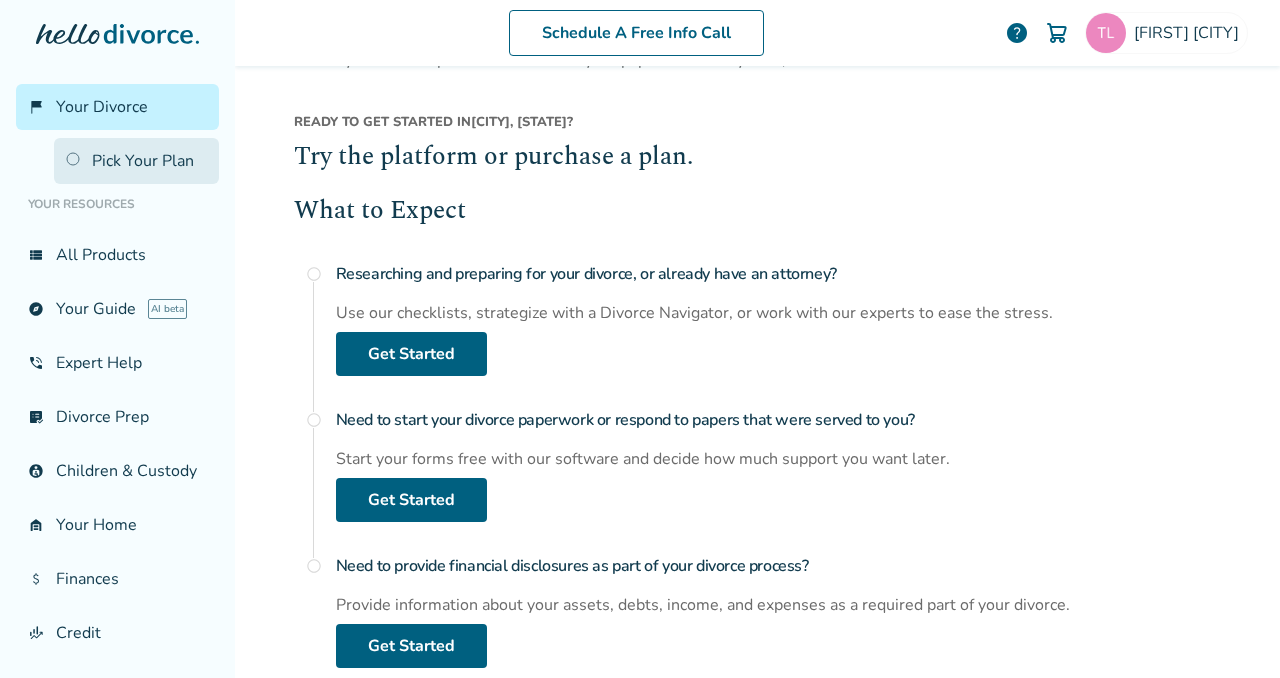 click on "Pick Your Plan" at bounding box center (136, 161) 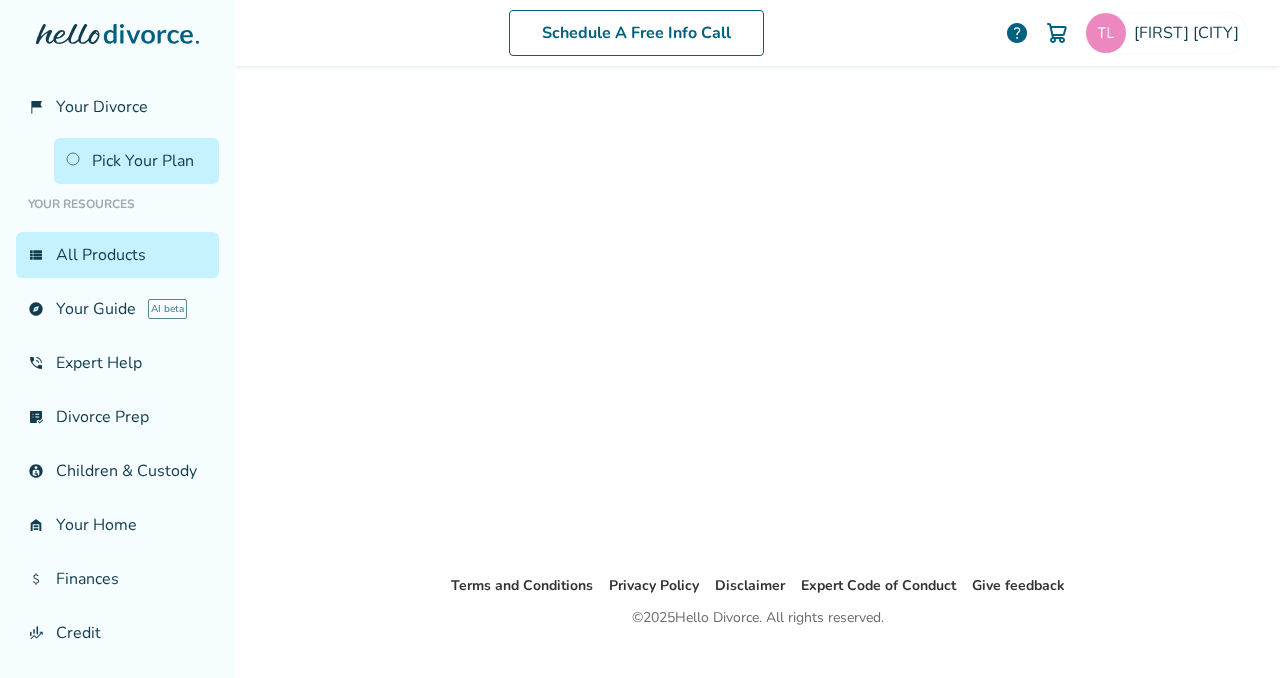 click on "Pick Your Plan" at bounding box center (136, 161) 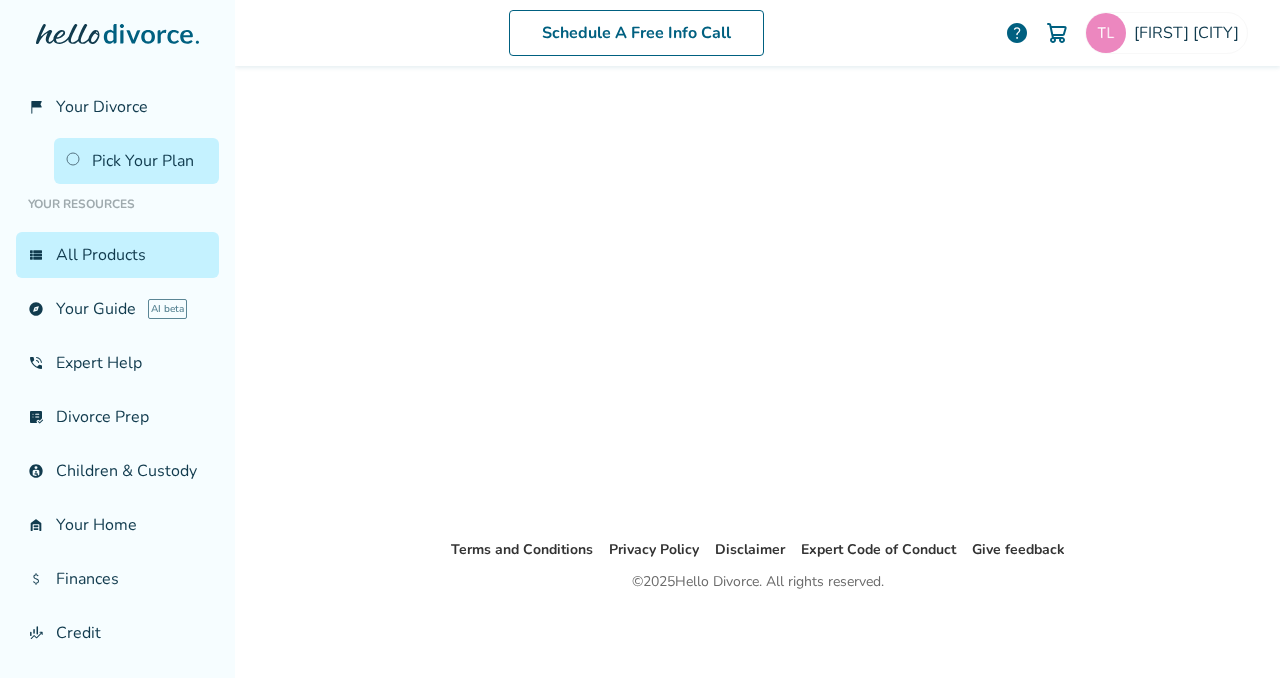scroll, scrollTop: 0, scrollLeft: 0, axis: both 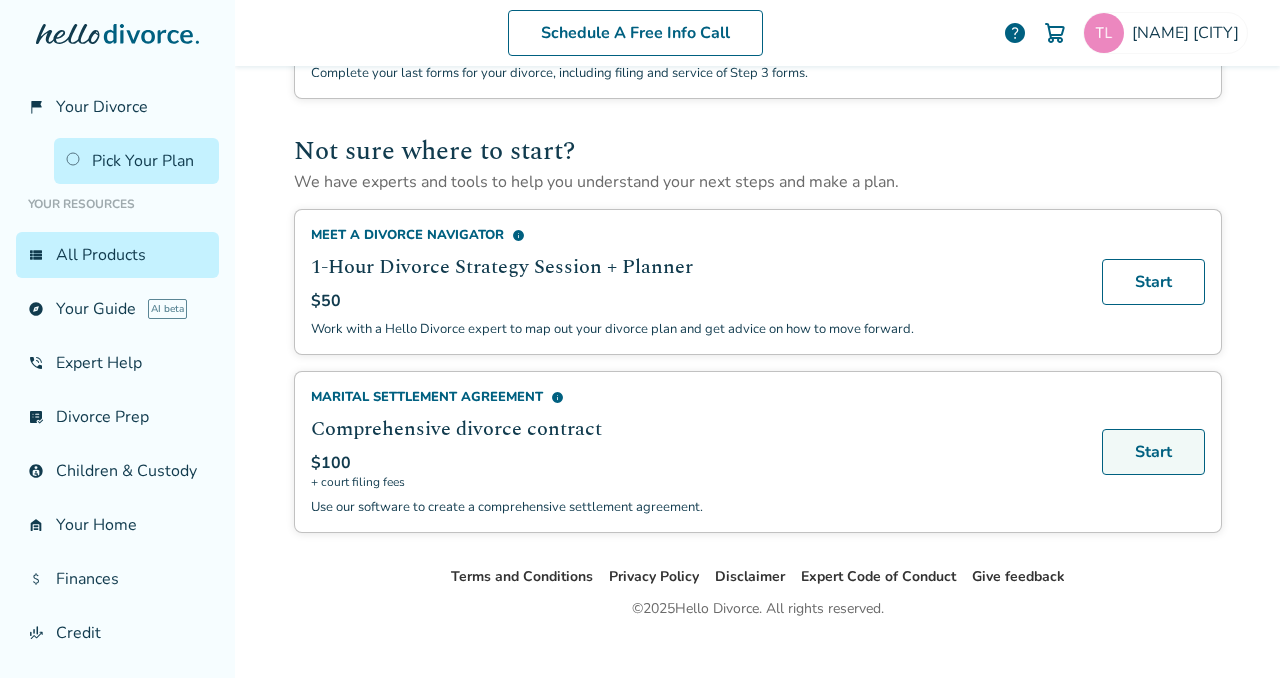 click on "Start" at bounding box center [1153, 452] 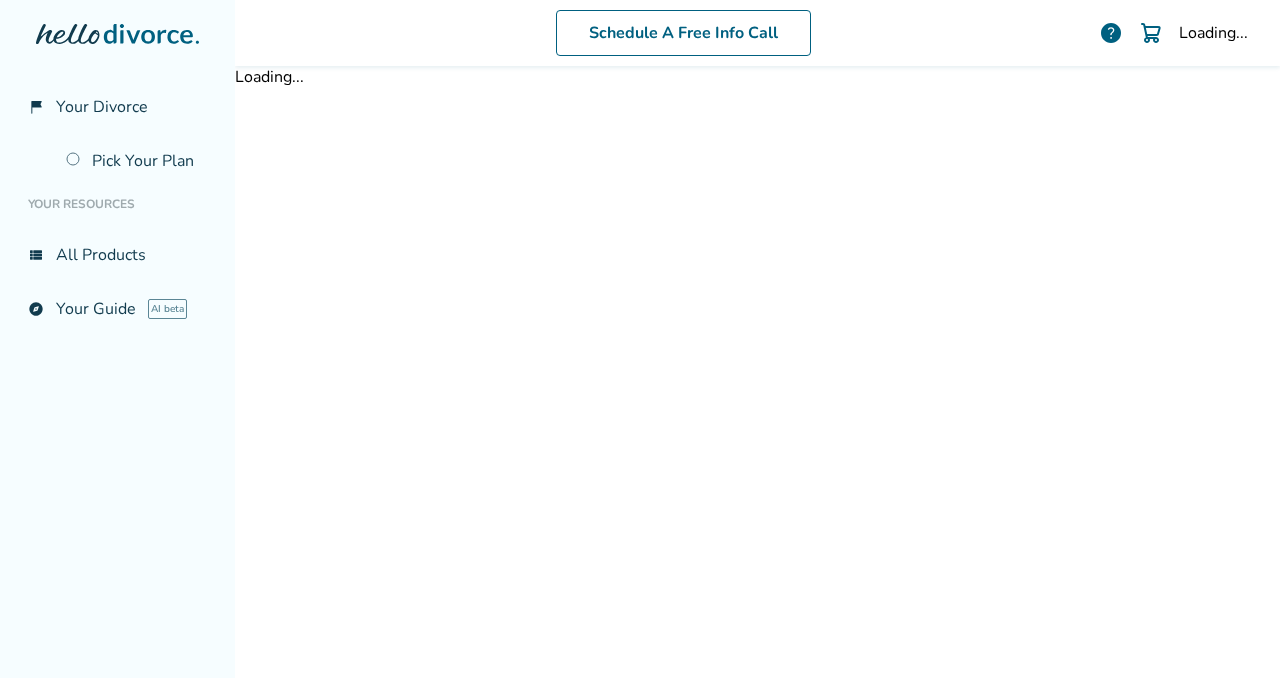 scroll, scrollTop: 0, scrollLeft: 0, axis: both 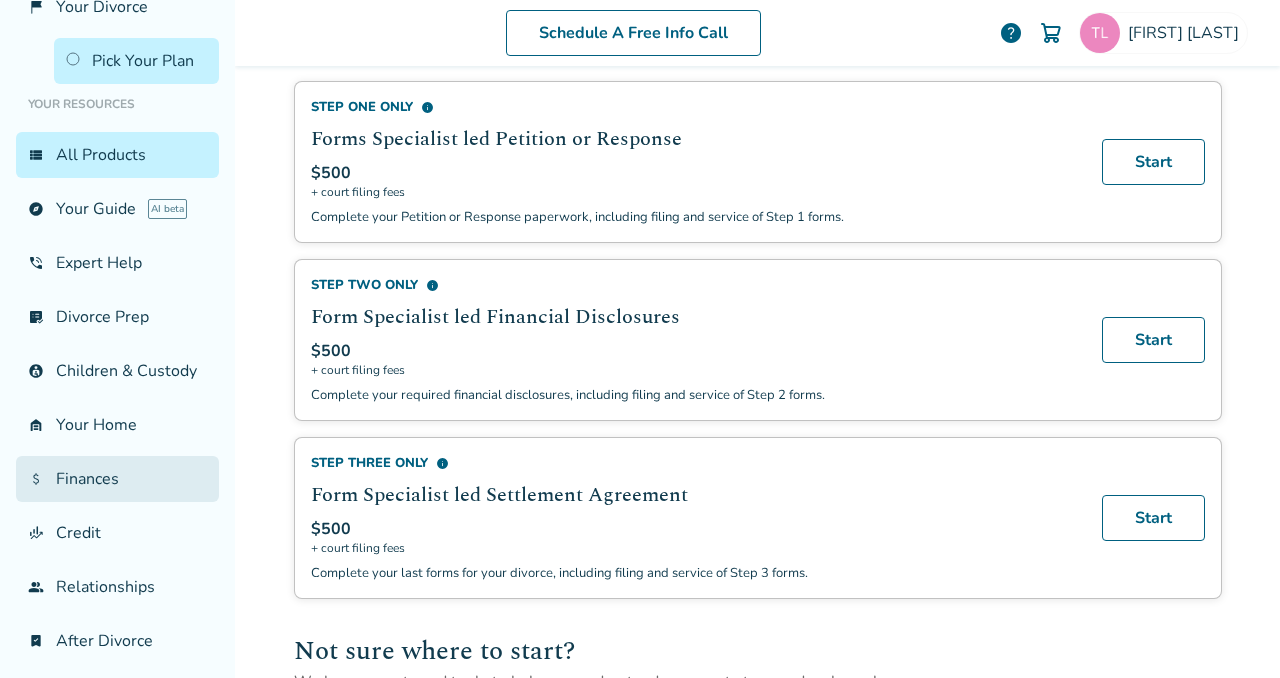 click on "attach_money Finances" at bounding box center [117, 479] 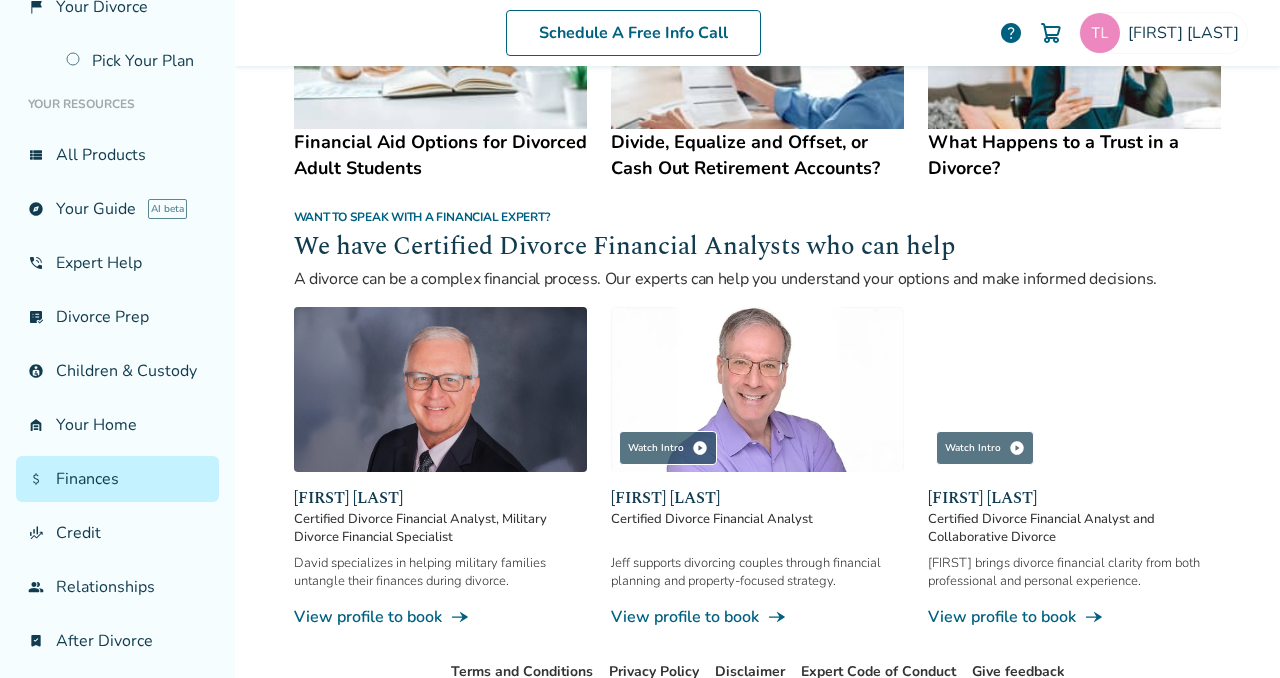 scroll, scrollTop: 1298, scrollLeft: 0, axis: vertical 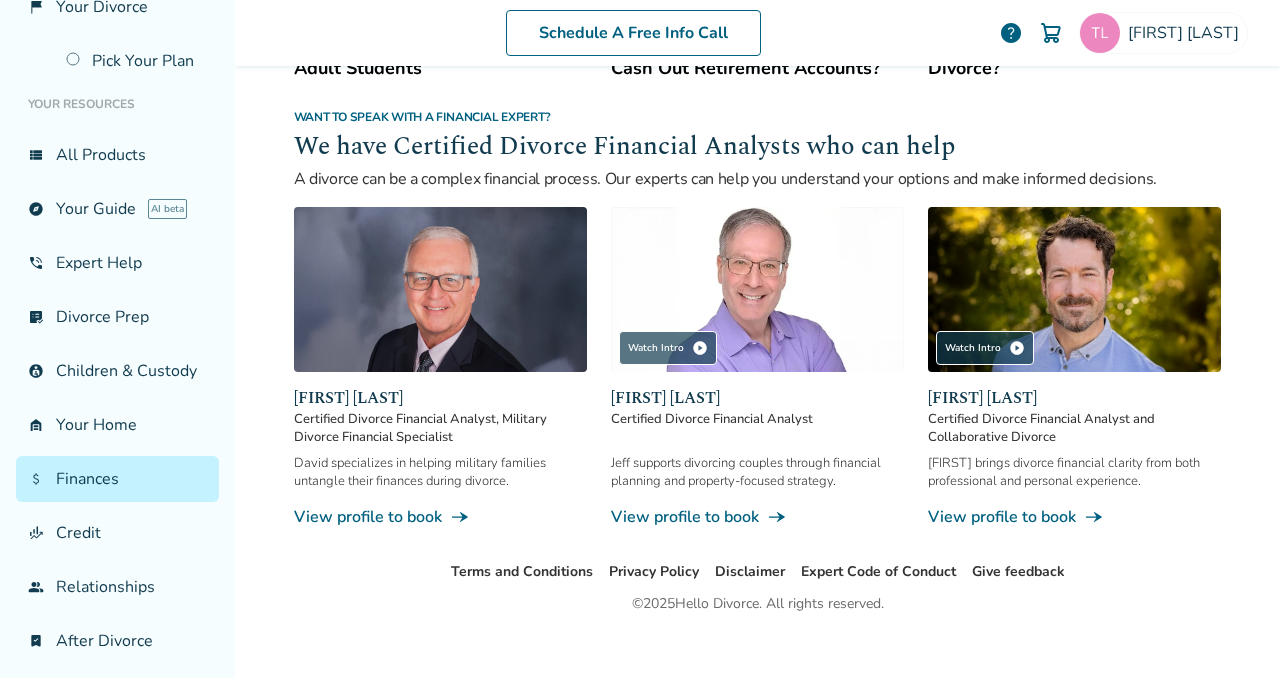 click on "View profile to book line_end_arrow_notch" at bounding box center (757, 517) 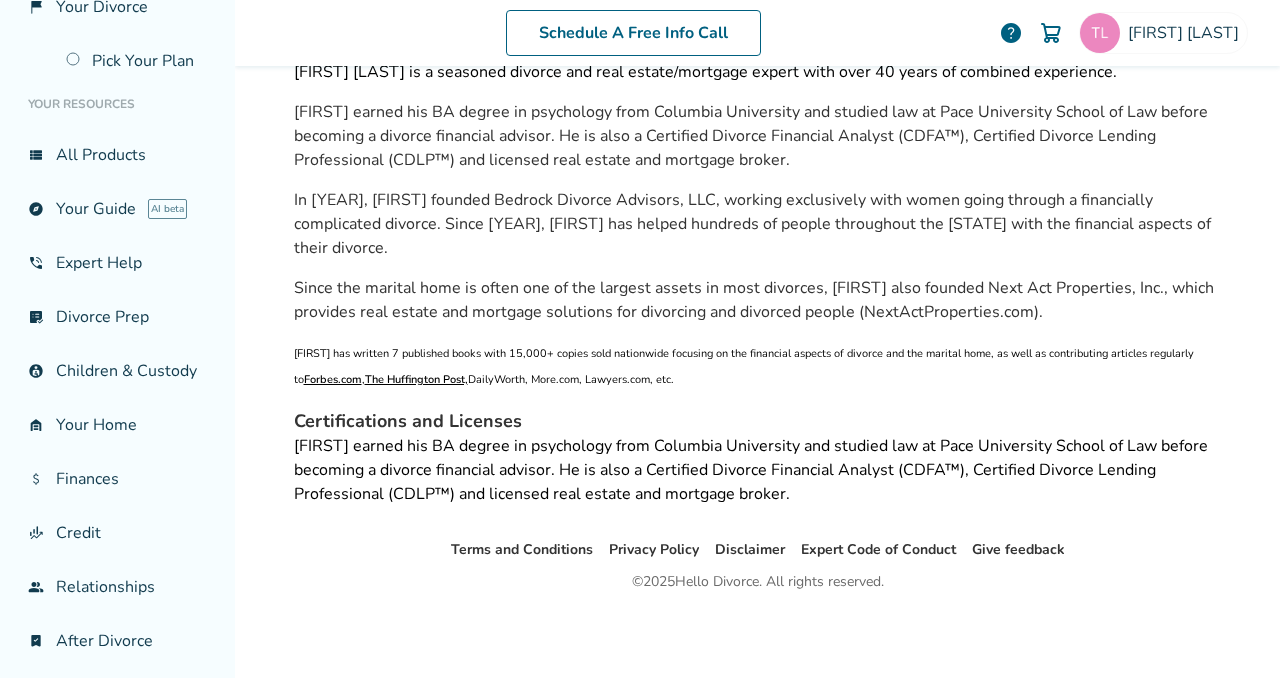 scroll, scrollTop: 18, scrollLeft: 0, axis: vertical 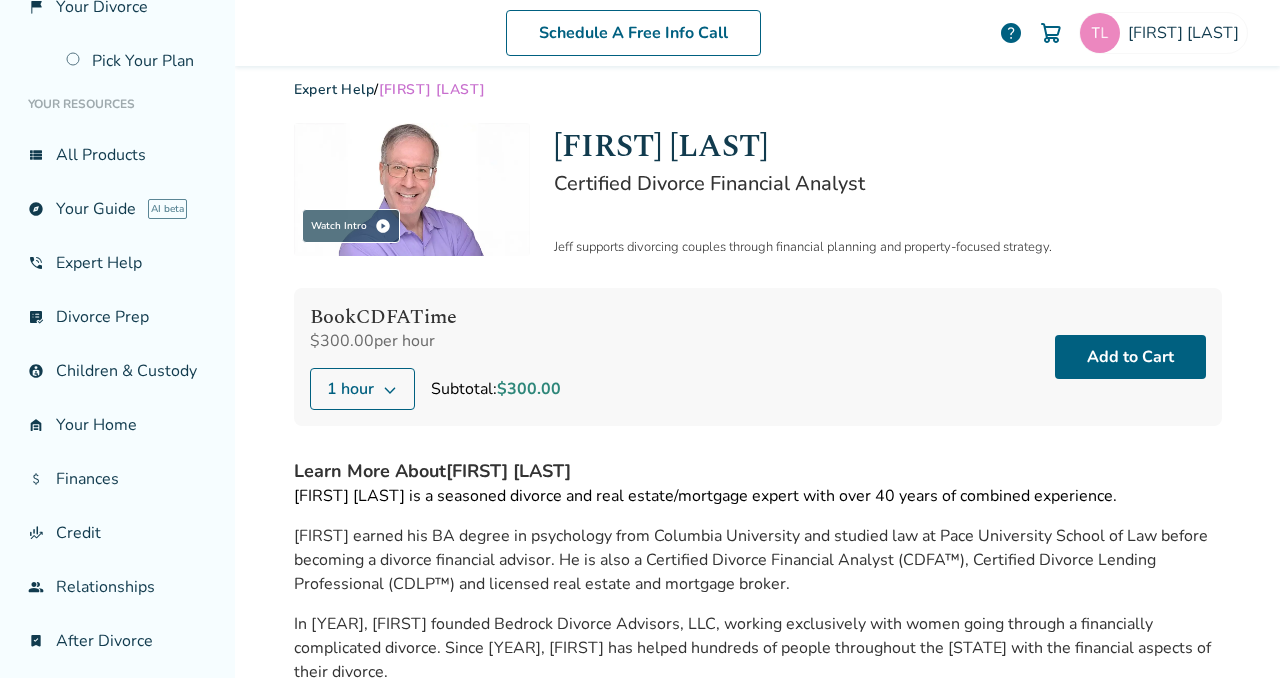 click on "1 hour" at bounding box center [362, 389] 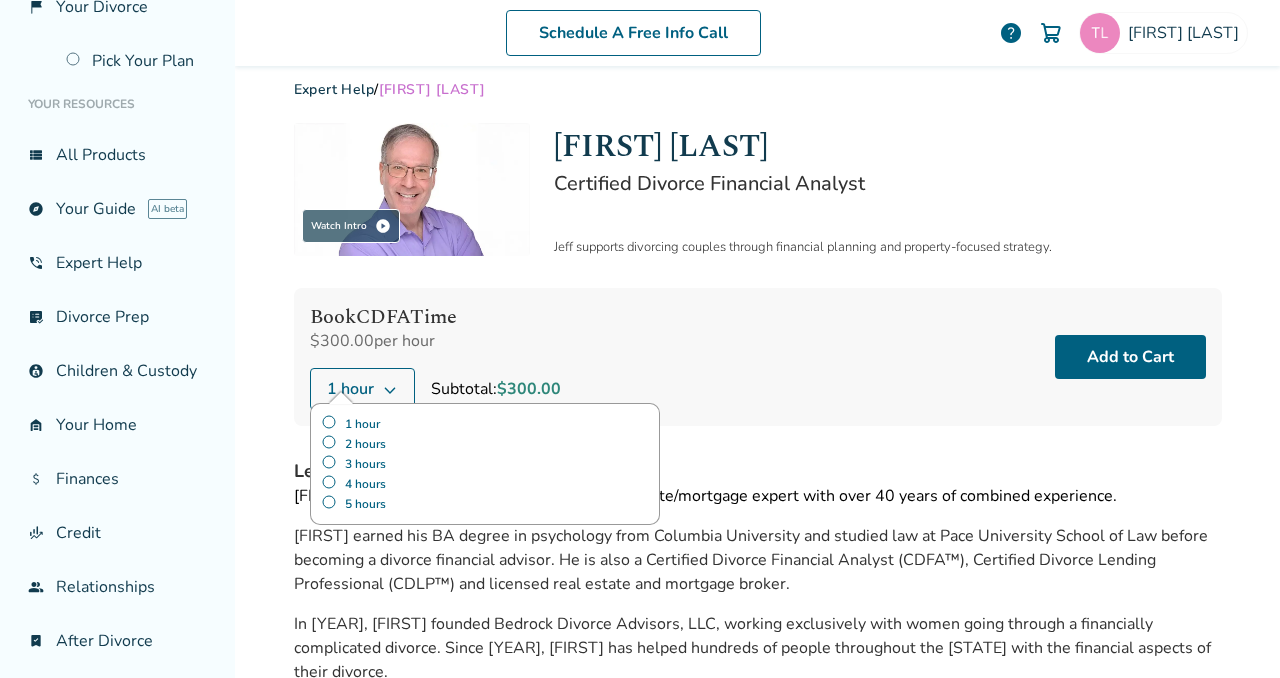 click on "2 hours" at bounding box center [485, 444] 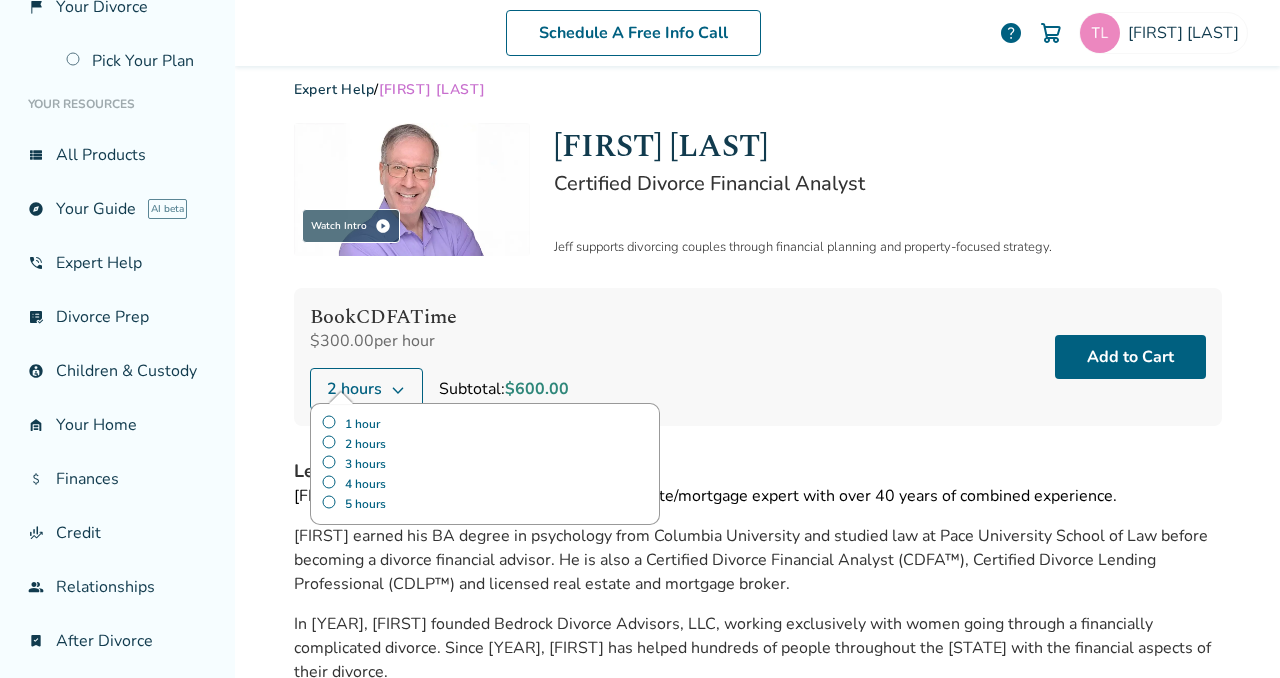 click on "Book  CDFA  Time $300.00  per hour 2 hours 1 hour 2 hours 3 hours 4 hours 5 hours Subtotal:  $600.00 Add to Cart" at bounding box center [758, 357] 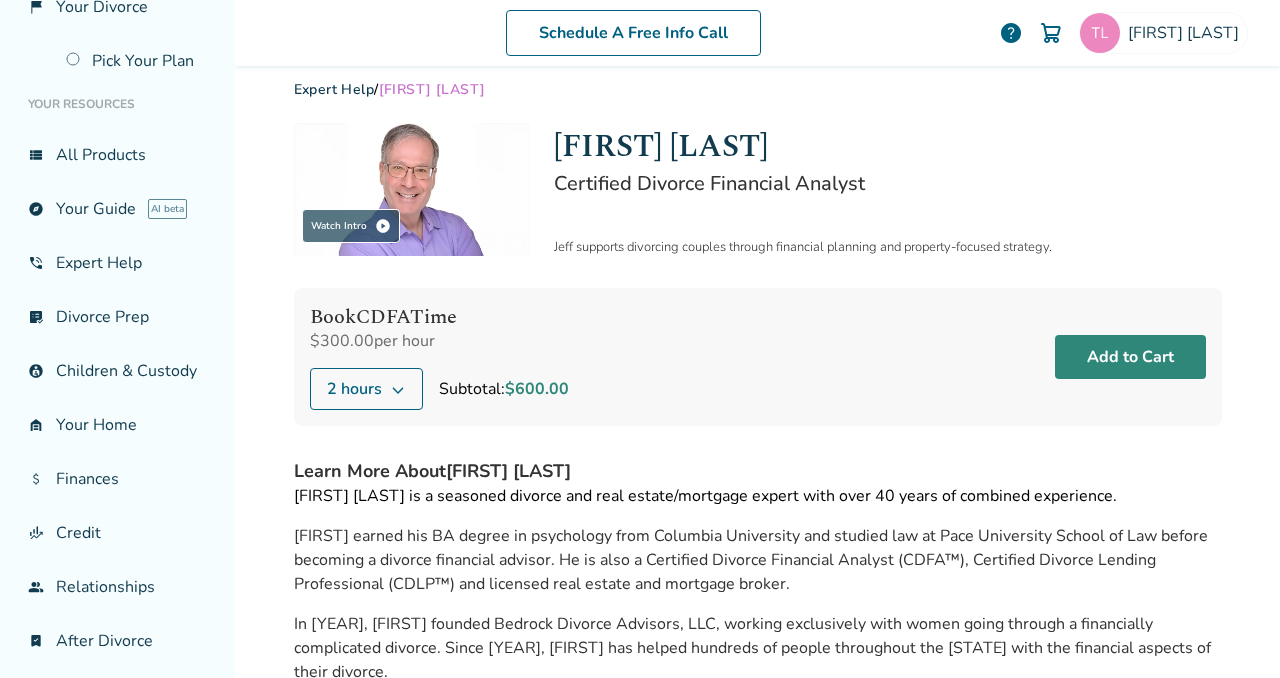 click on "Add to Cart" at bounding box center (1130, 357) 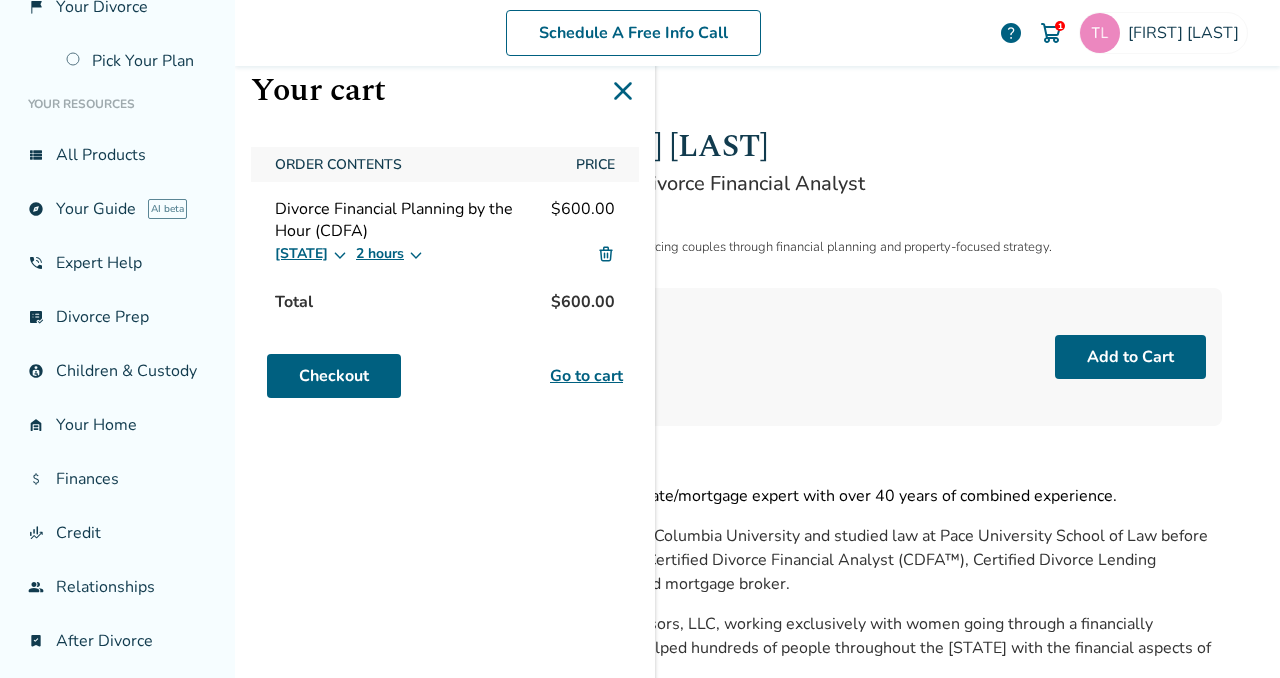 click 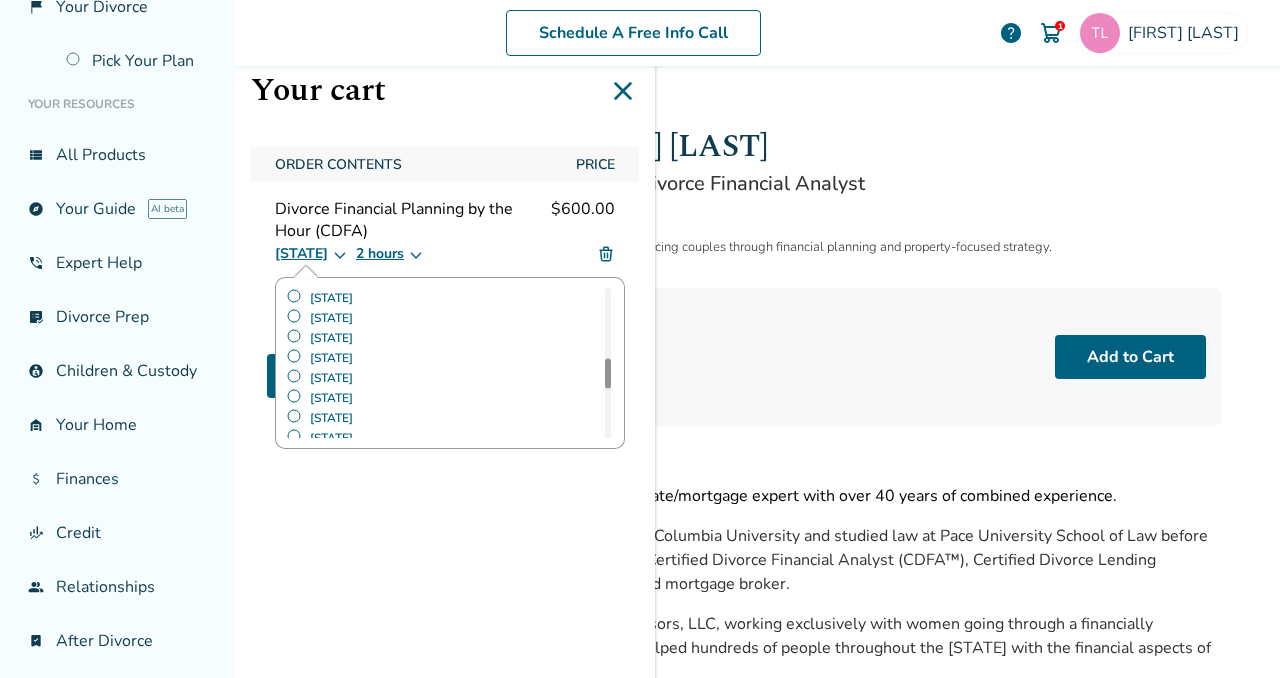 scroll, scrollTop: 600, scrollLeft: 0, axis: vertical 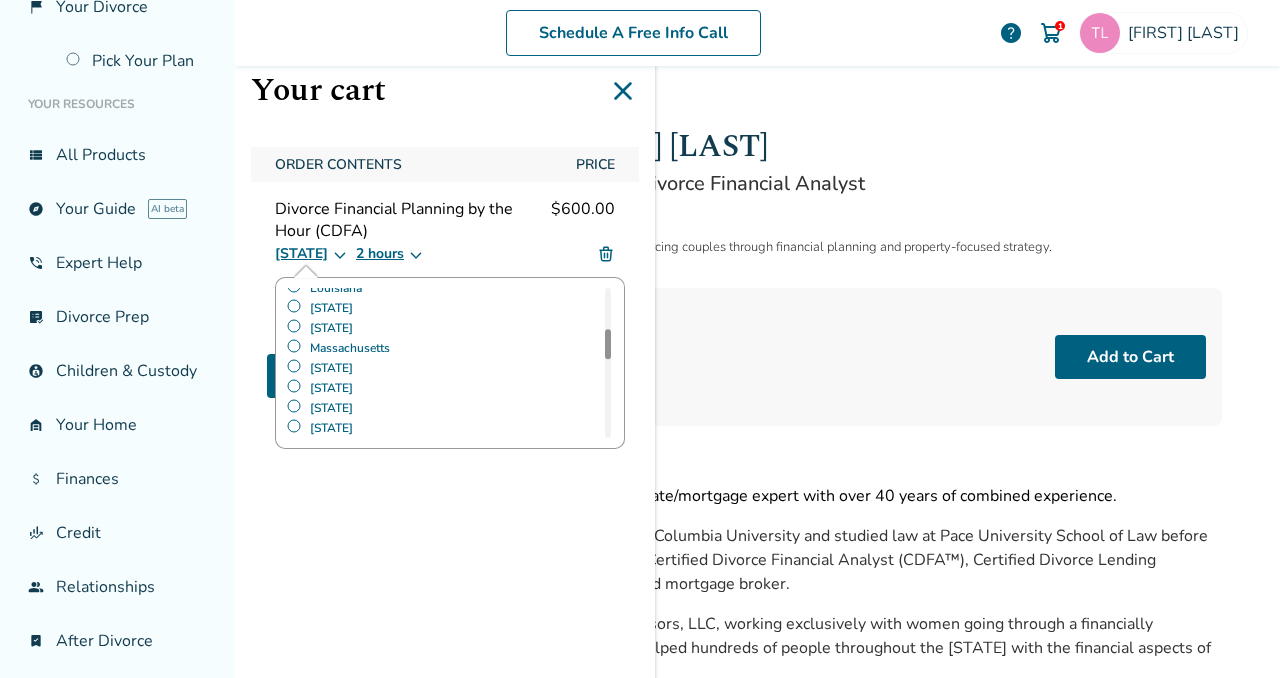 click on "Alabama Alabama Alaska Arizona Arkansas California Colorado Connecticut Delaware Florida Georgia Hawaii Idaho Illinois Indiana Iowa Kansas Kentucky Louisiana Maine Maryland Massachusetts Michigan Minnesota Mississippi Missouri Montana Nebraska Nevada New Hampshire New Jersey New Mexico New York North Carolina North Dakota Ohio Oklahoma Oregon Pennsylvania Rhode Island South Carolina South Dakota Tennessee Texas Utah Vermont Virginia Washington West Virginia Wisconsin Wyoming 2 hours" at bounding box center [445, 254] 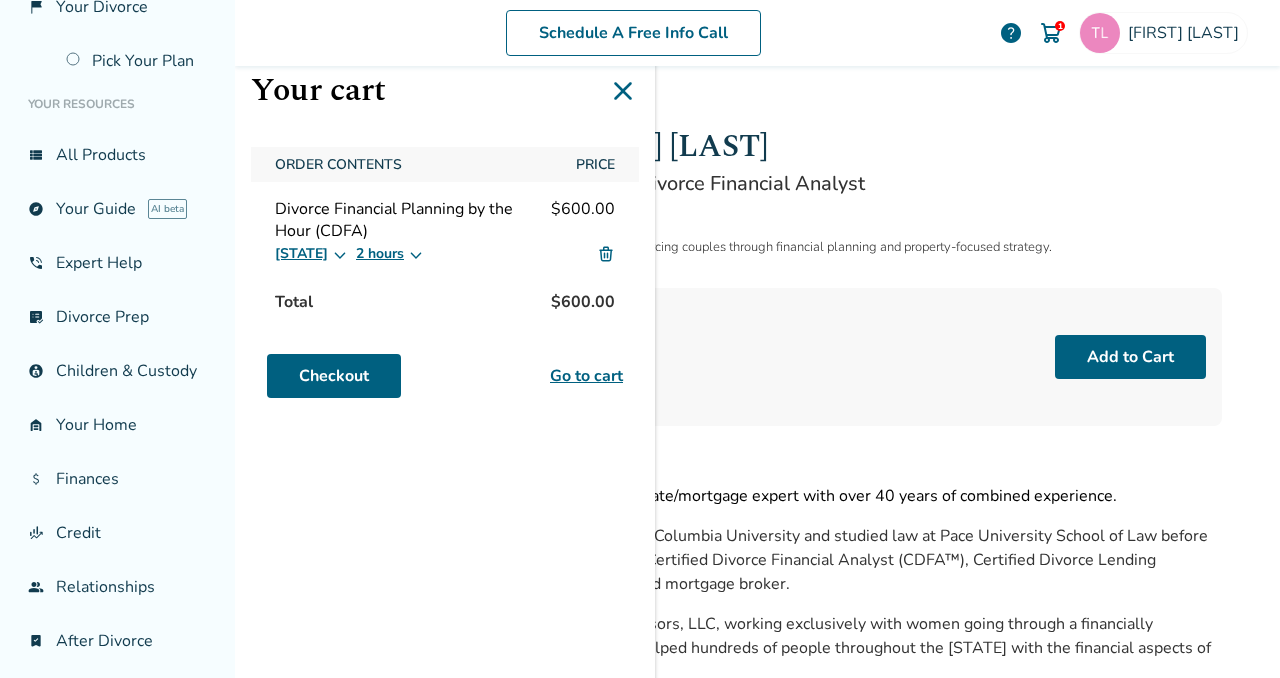 click 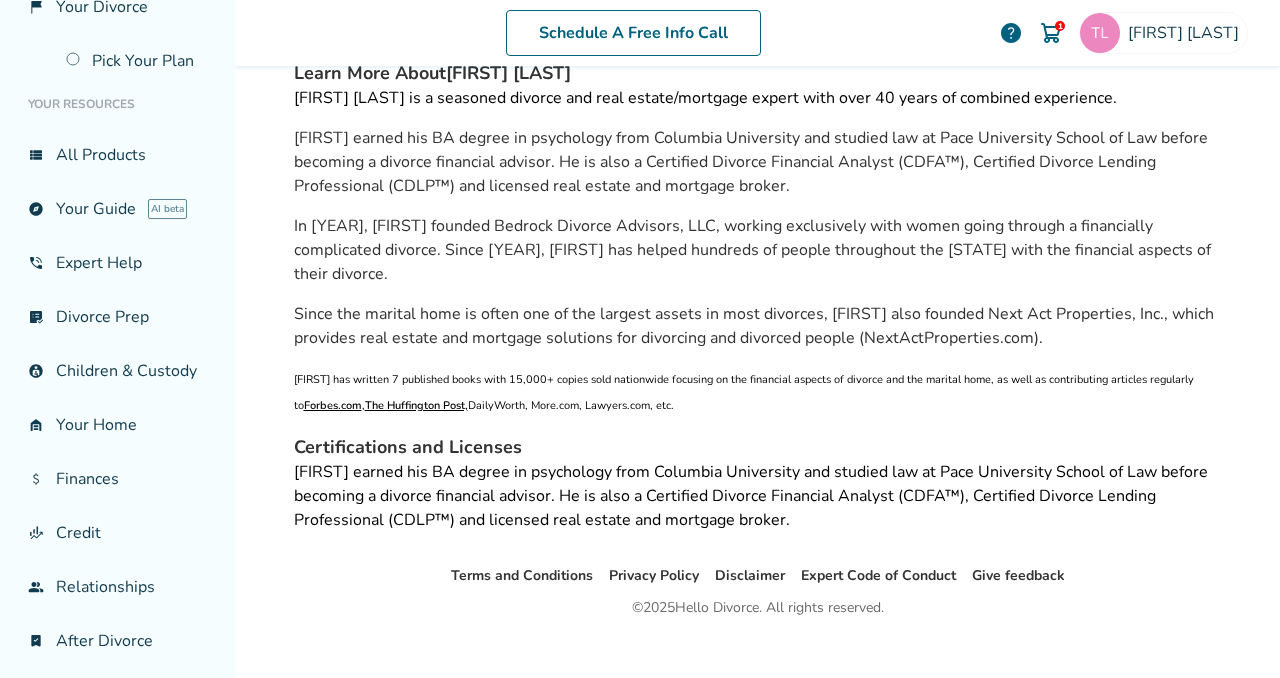 scroll, scrollTop: 0, scrollLeft: 0, axis: both 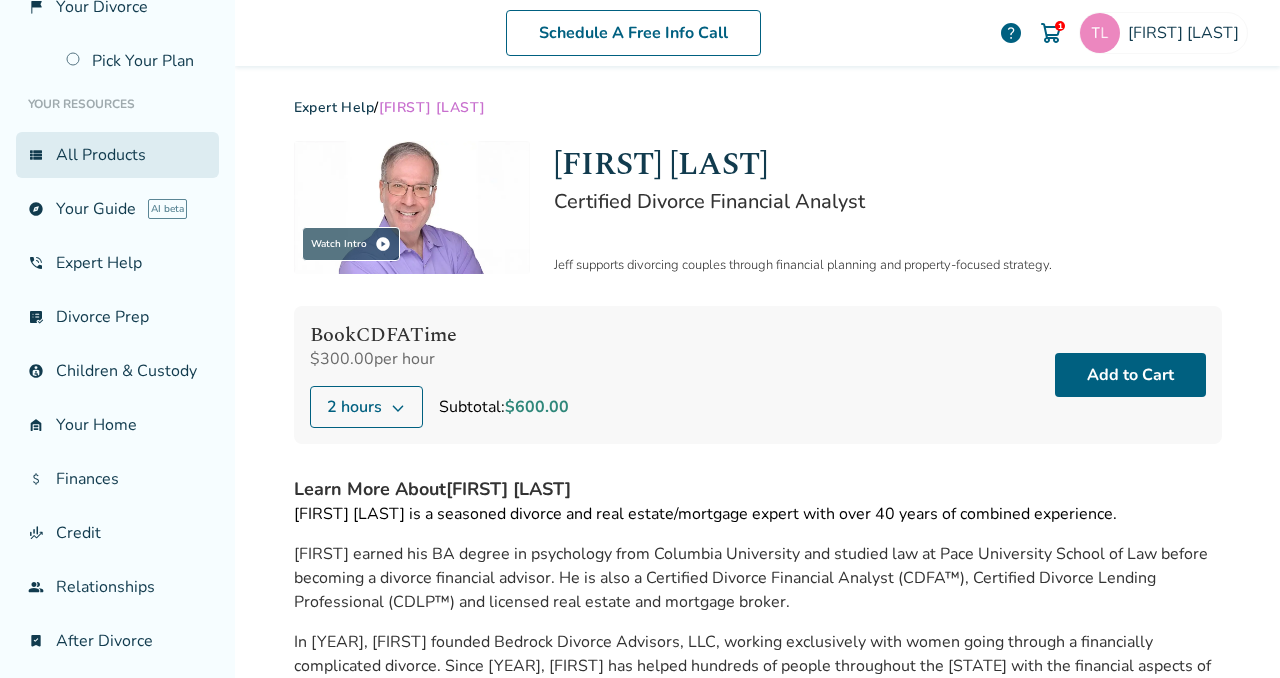 click on "view_list All Products" at bounding box center [117, 155] 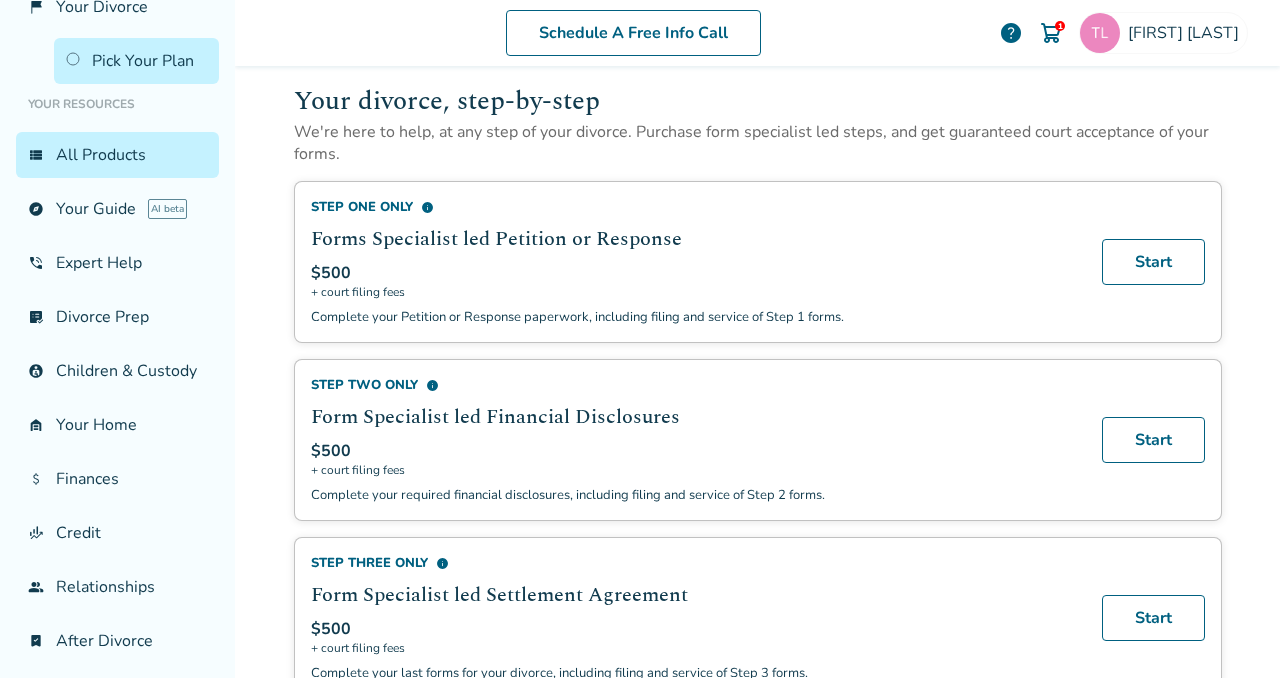 scroll, scrollTop: 1000, scrollLeft: 0, axis: vertical 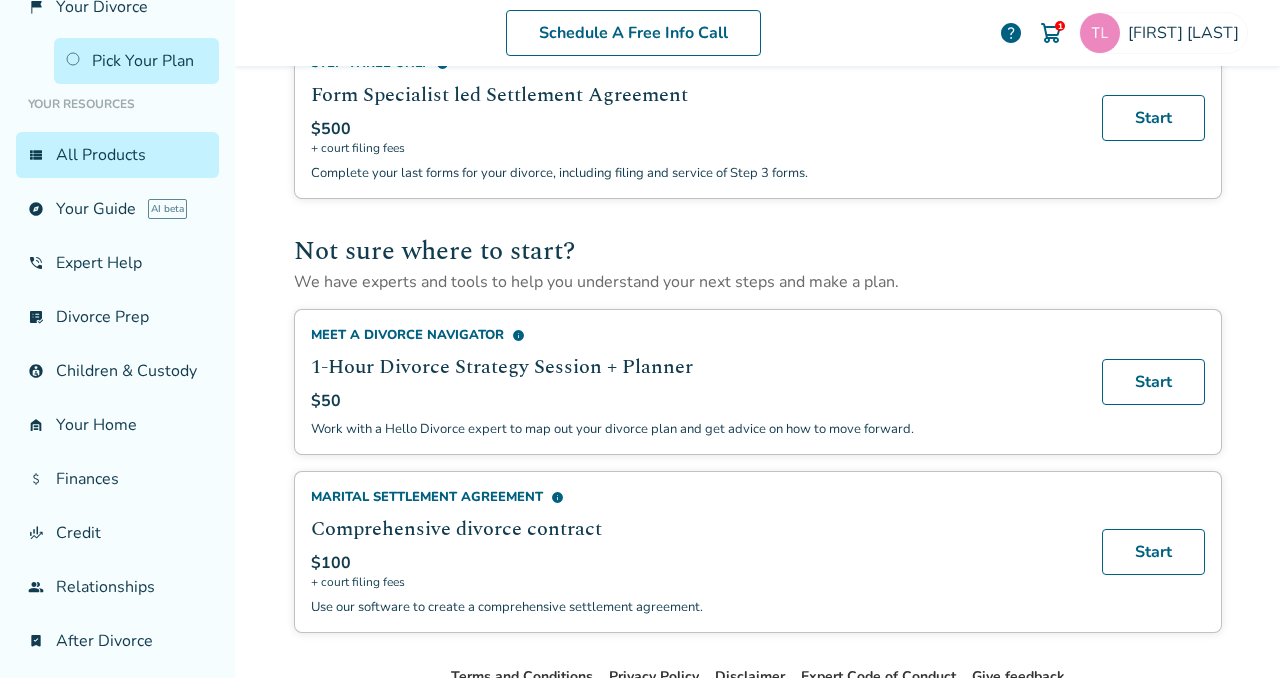 drag, startPoint x: 1129, startPoint y: 546, endPoint x: 791, endPoint y: 555, distance: 338.1198 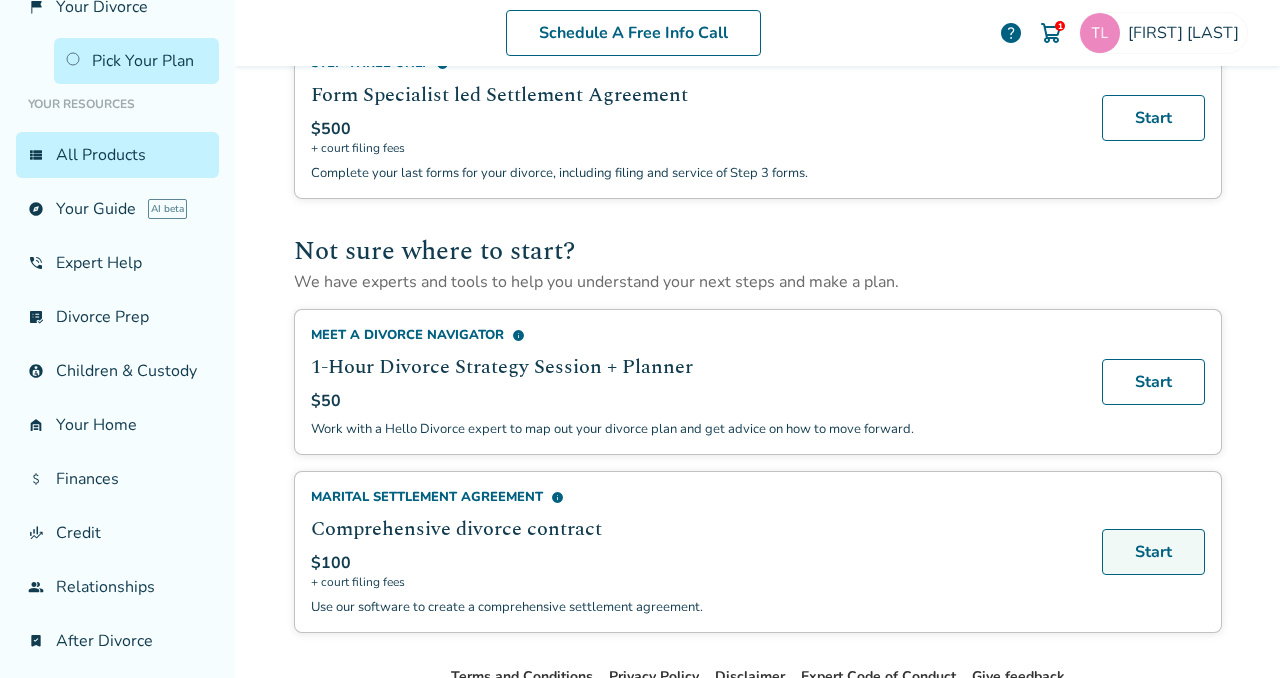 click on "Start" at bounding box center (1153, 552) 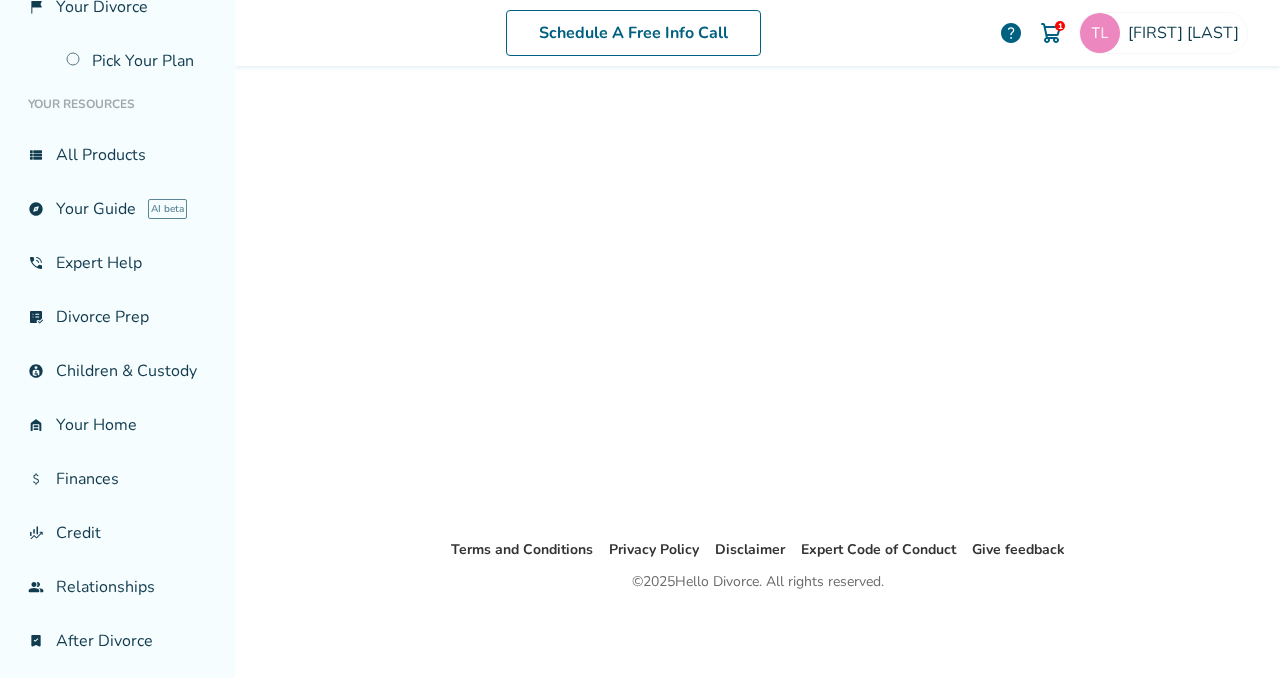 scroll, scrollTop: 98, scrollLeft: 0, axis: vertical 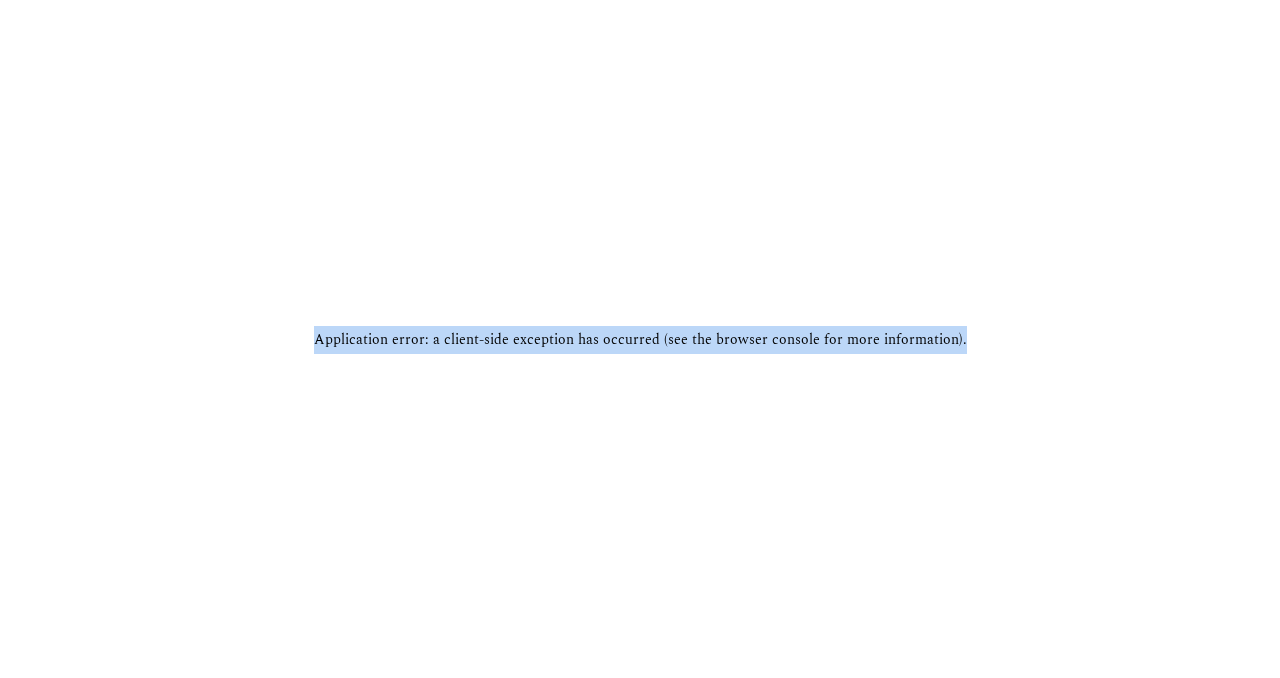 drag, startPoint x: 969, startPoint y: 347, endPoint x: 382, endPoint y: 320, distance: 587.6206 